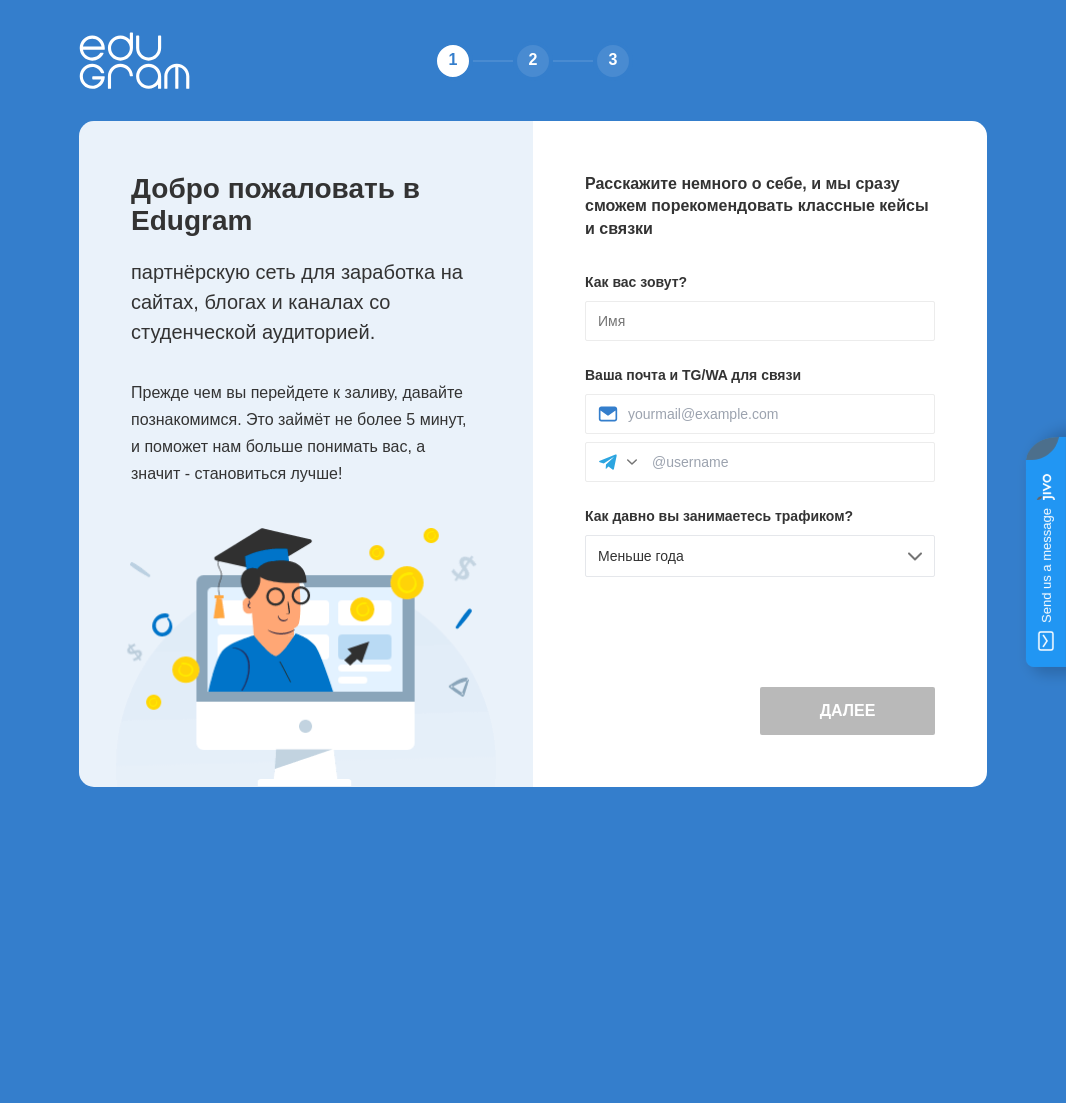 scroll, scrollTop: 0, scrollLeft: 0, axis: both 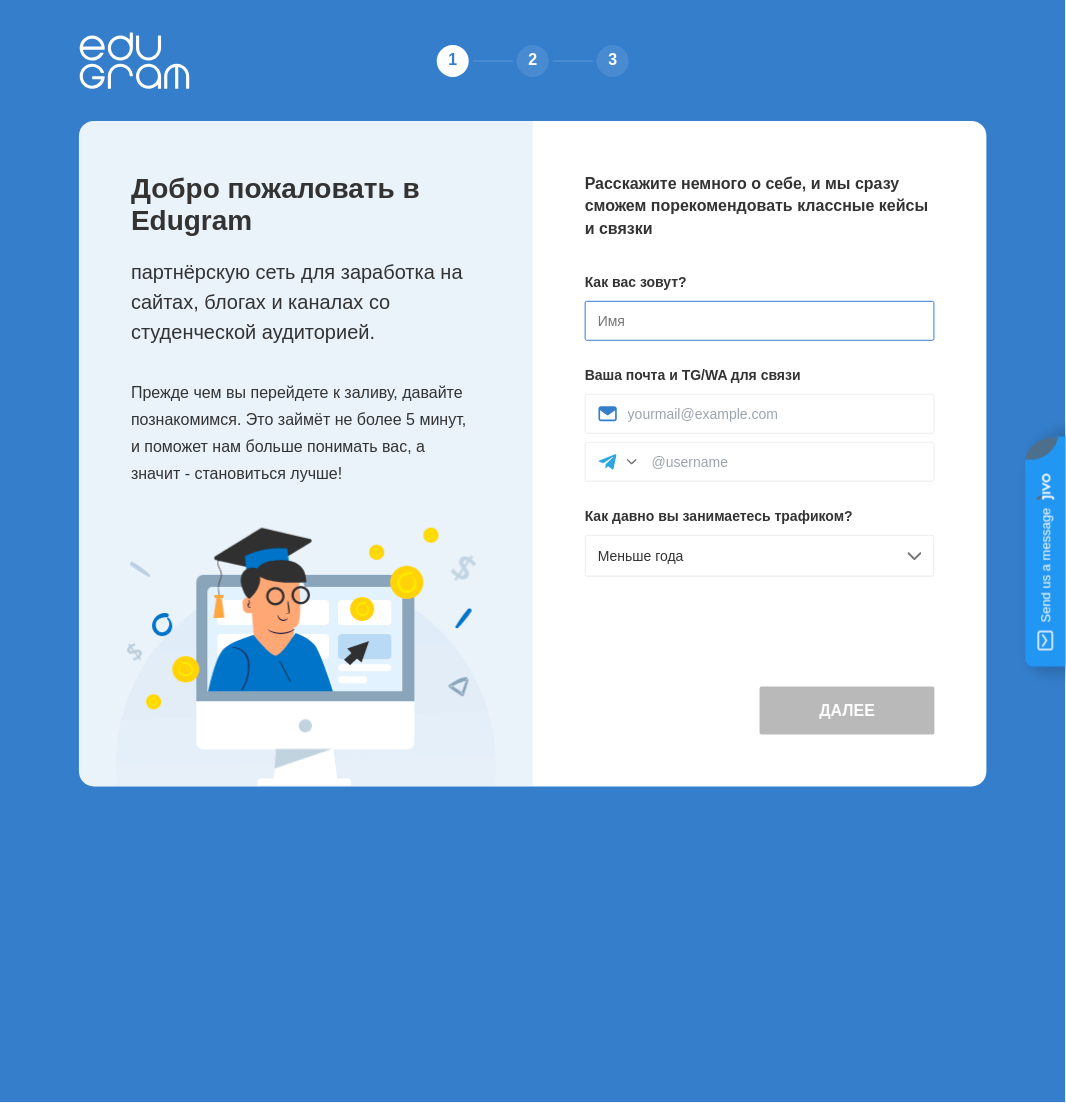 click at bounding box center (760, 321) 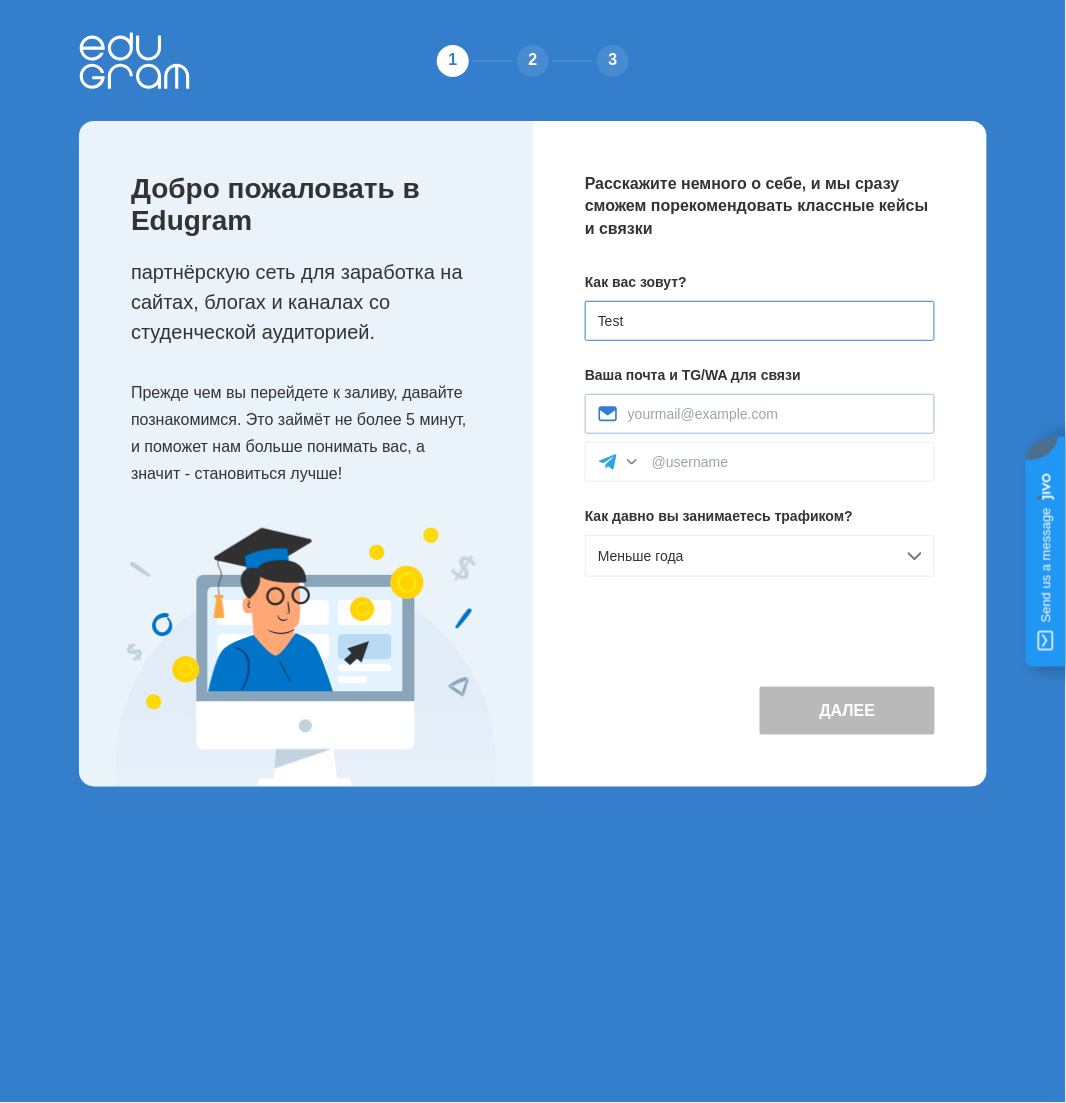 type on "Test" 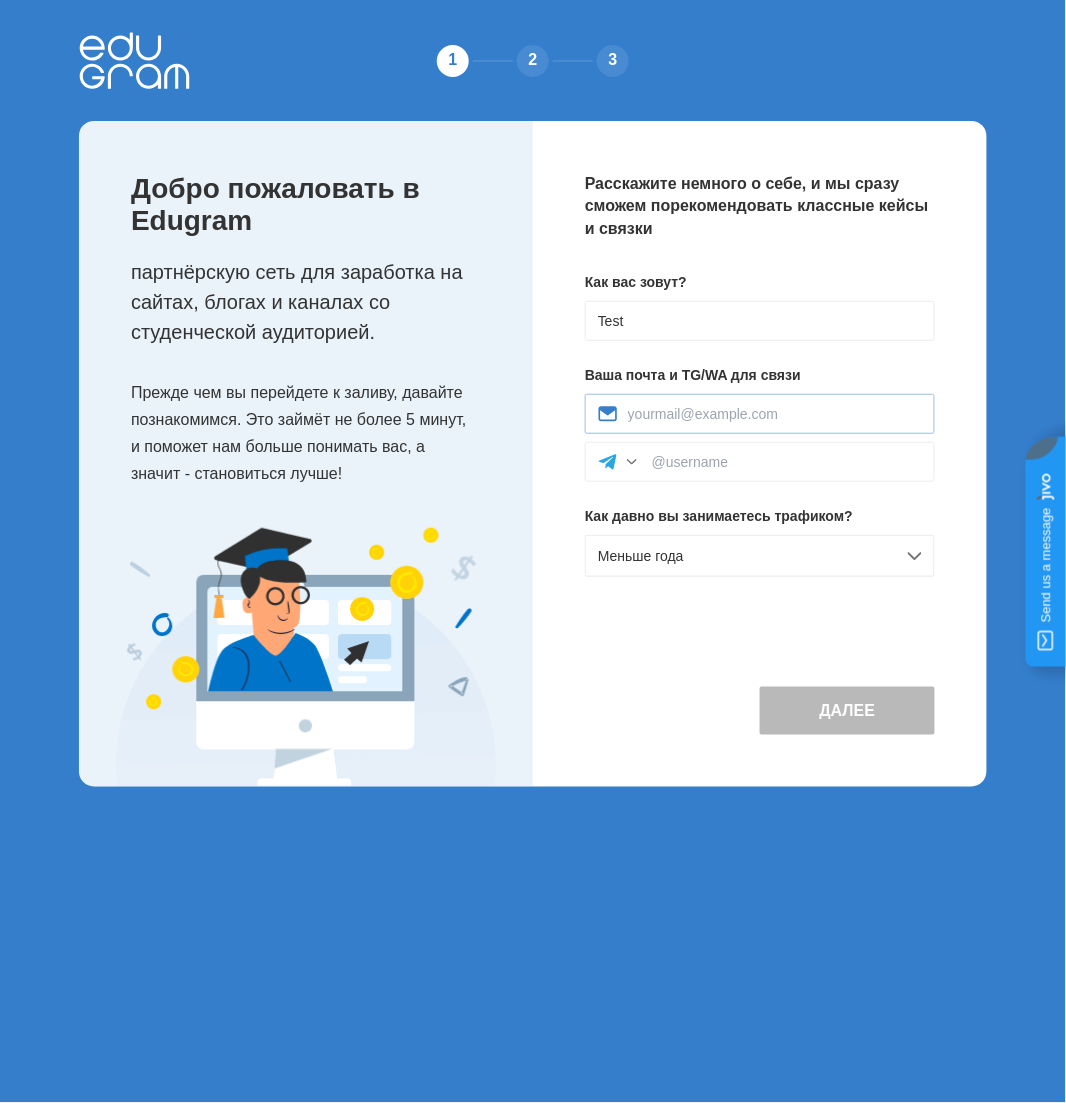 click at bounding box center [760, 414] 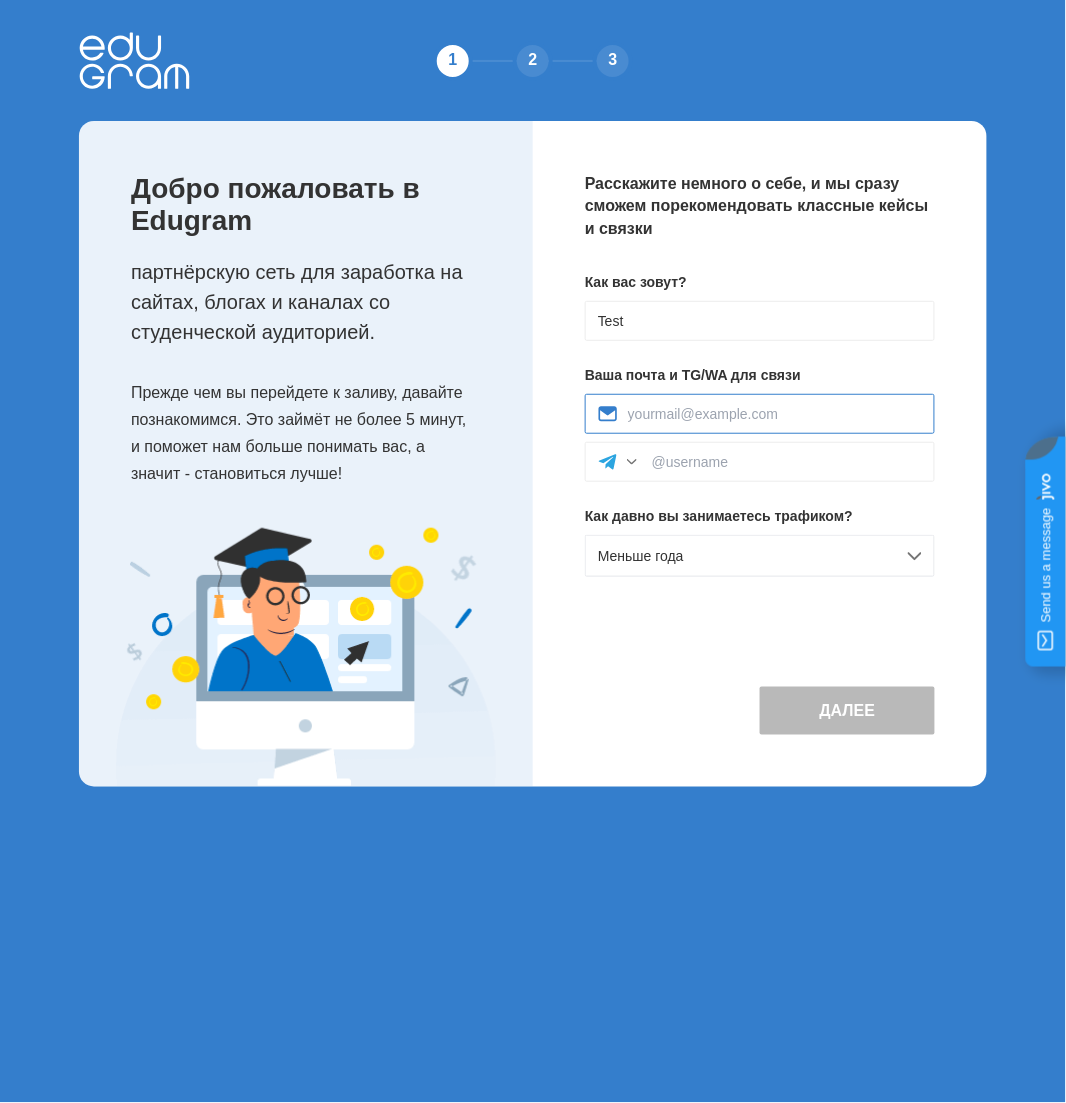 click at bounding box center [775, 414] 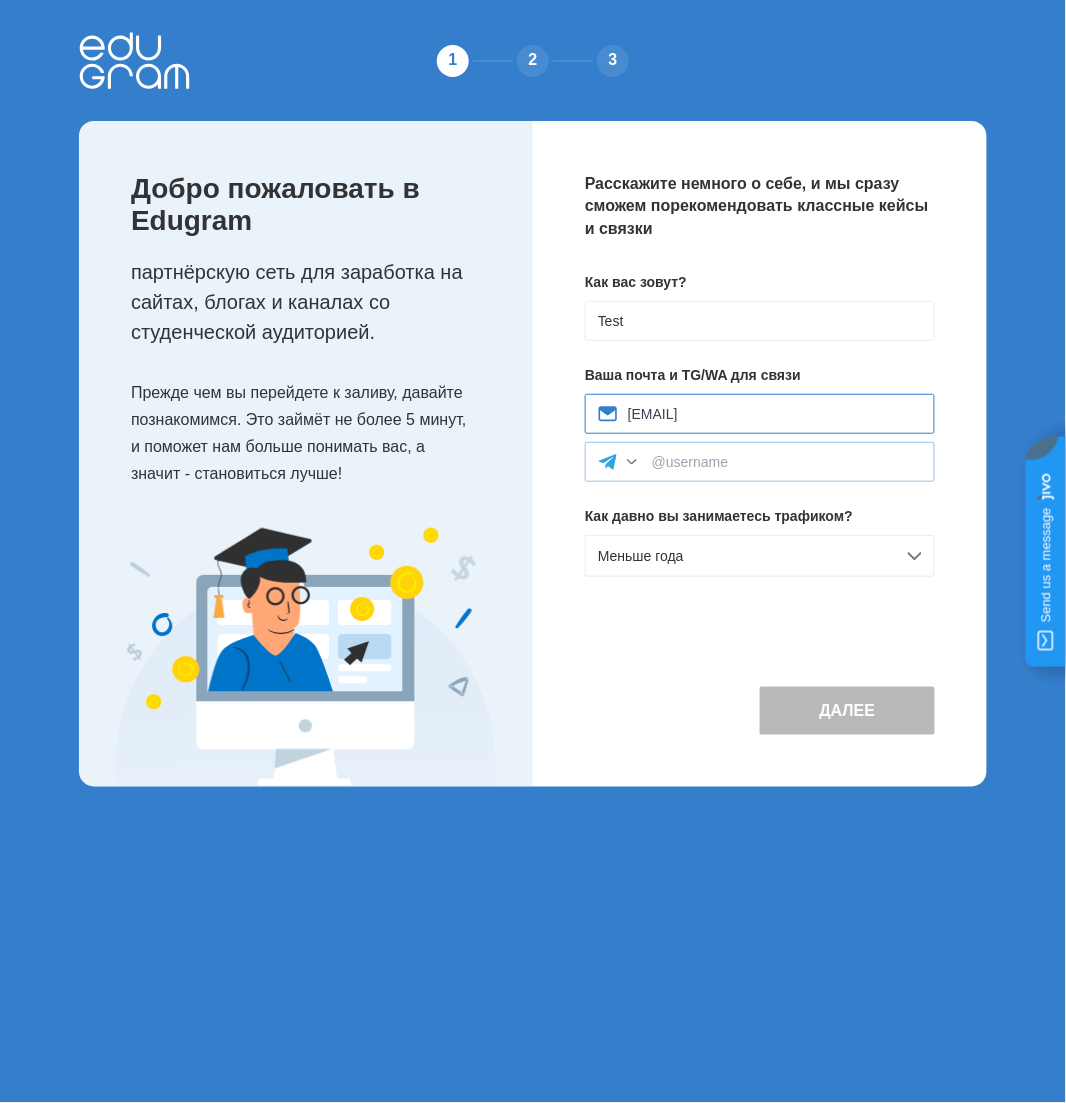 type on "[EMAIL]" 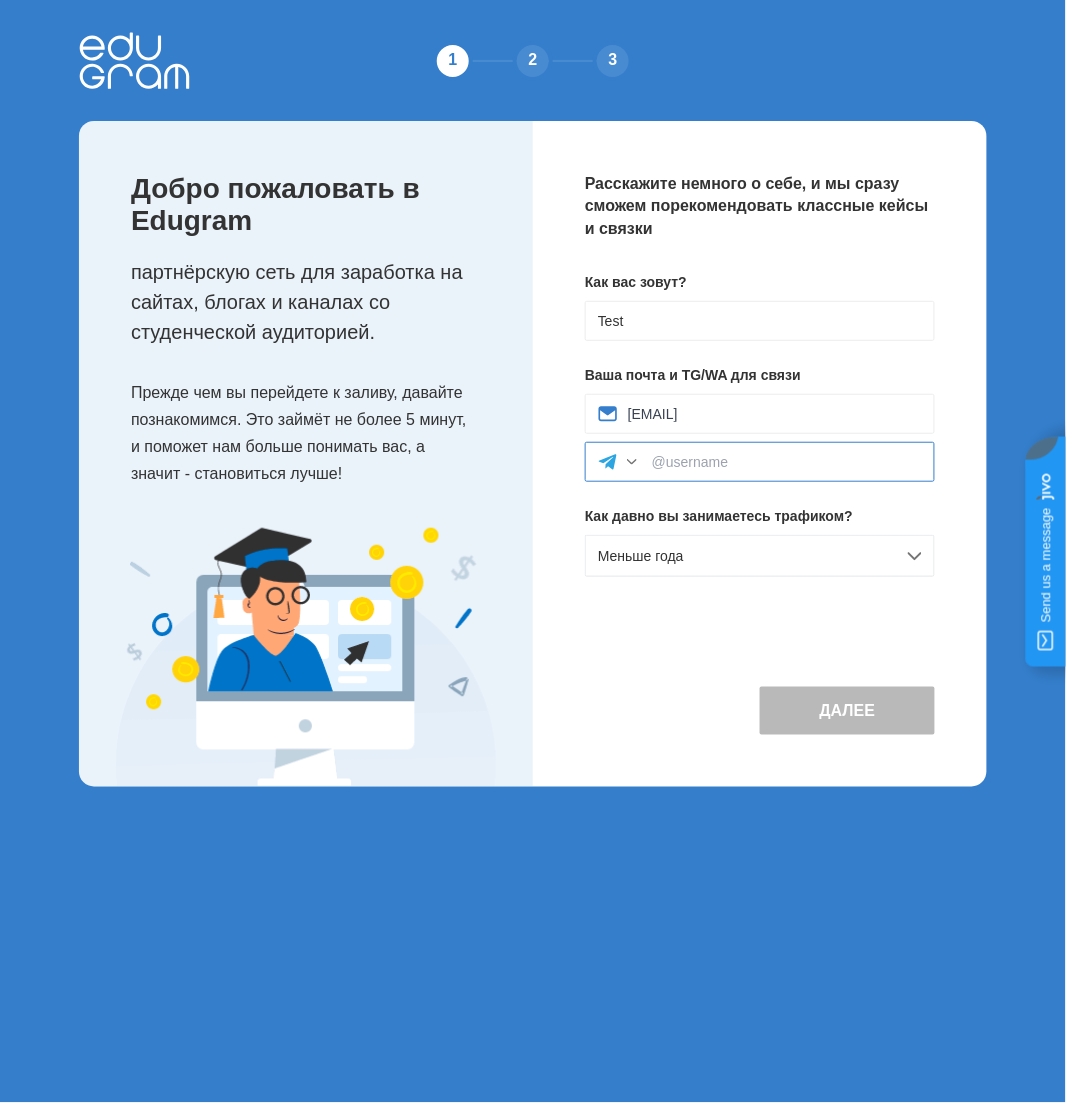 click at bounding box center [787, 462] 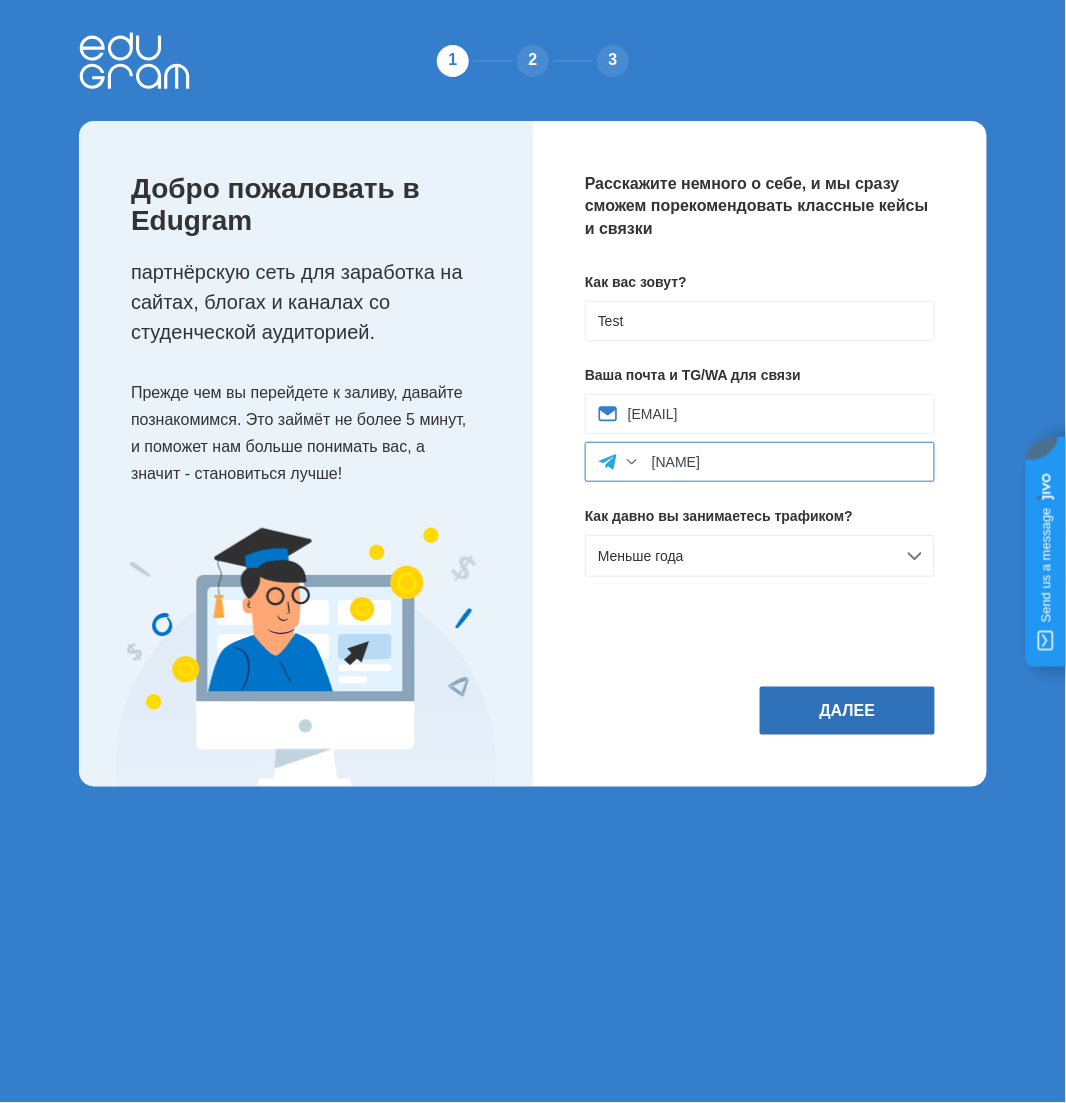 type on "[NAME]" 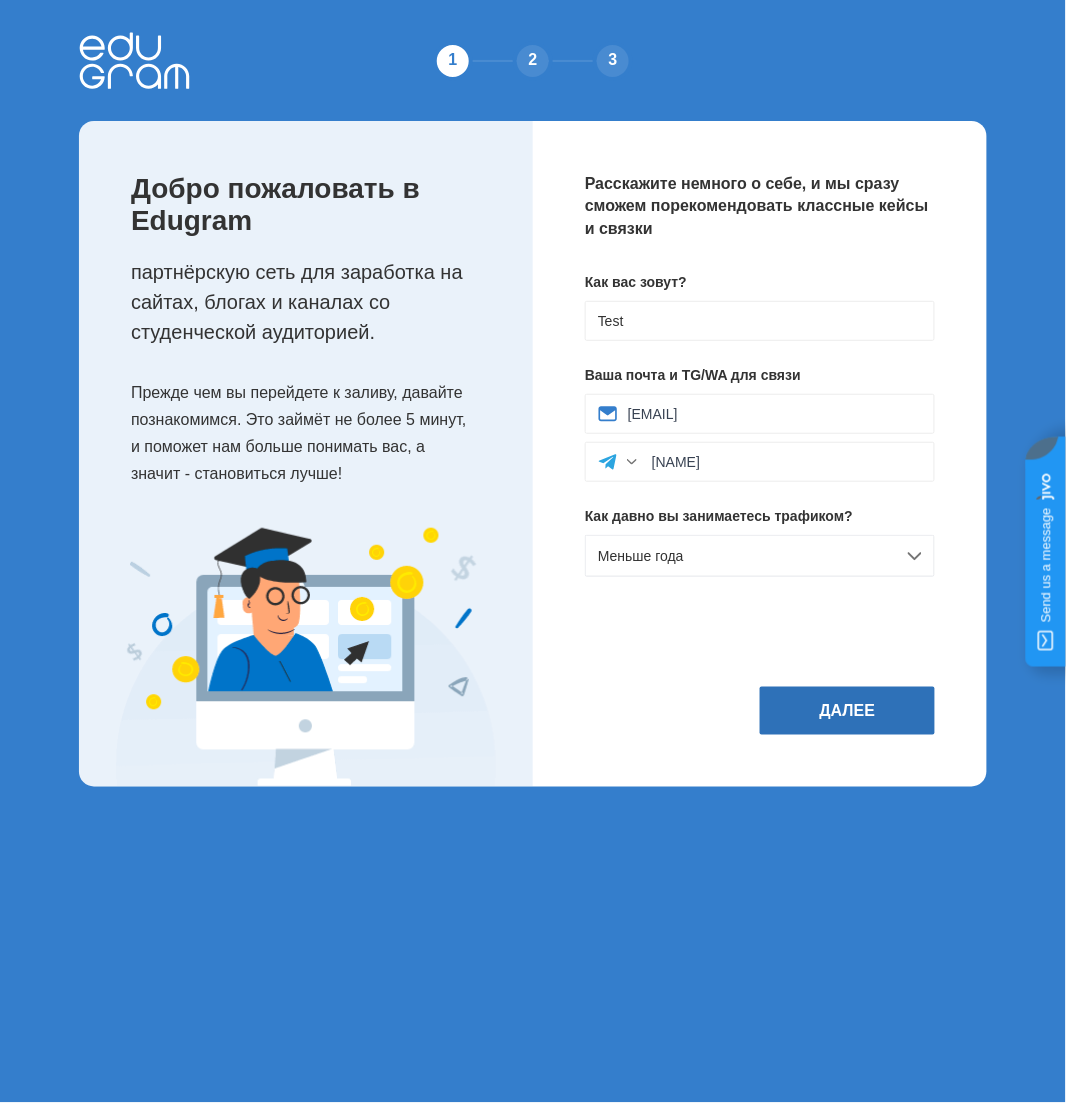 click on "Далее" at bounding box center [847, 711] 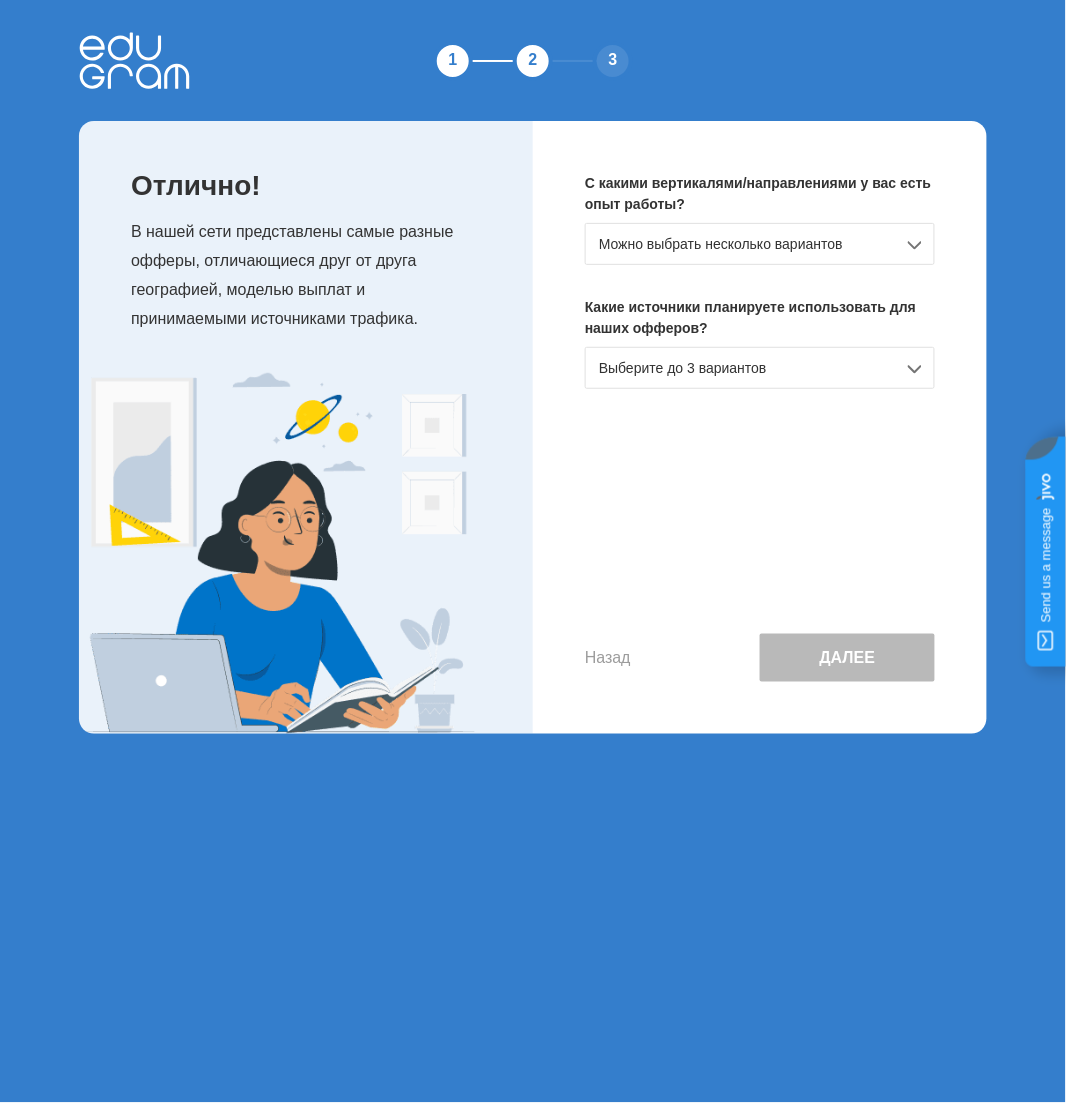 click on "Можно выбрать несколько вариантов" at bounding box center [760, 244] 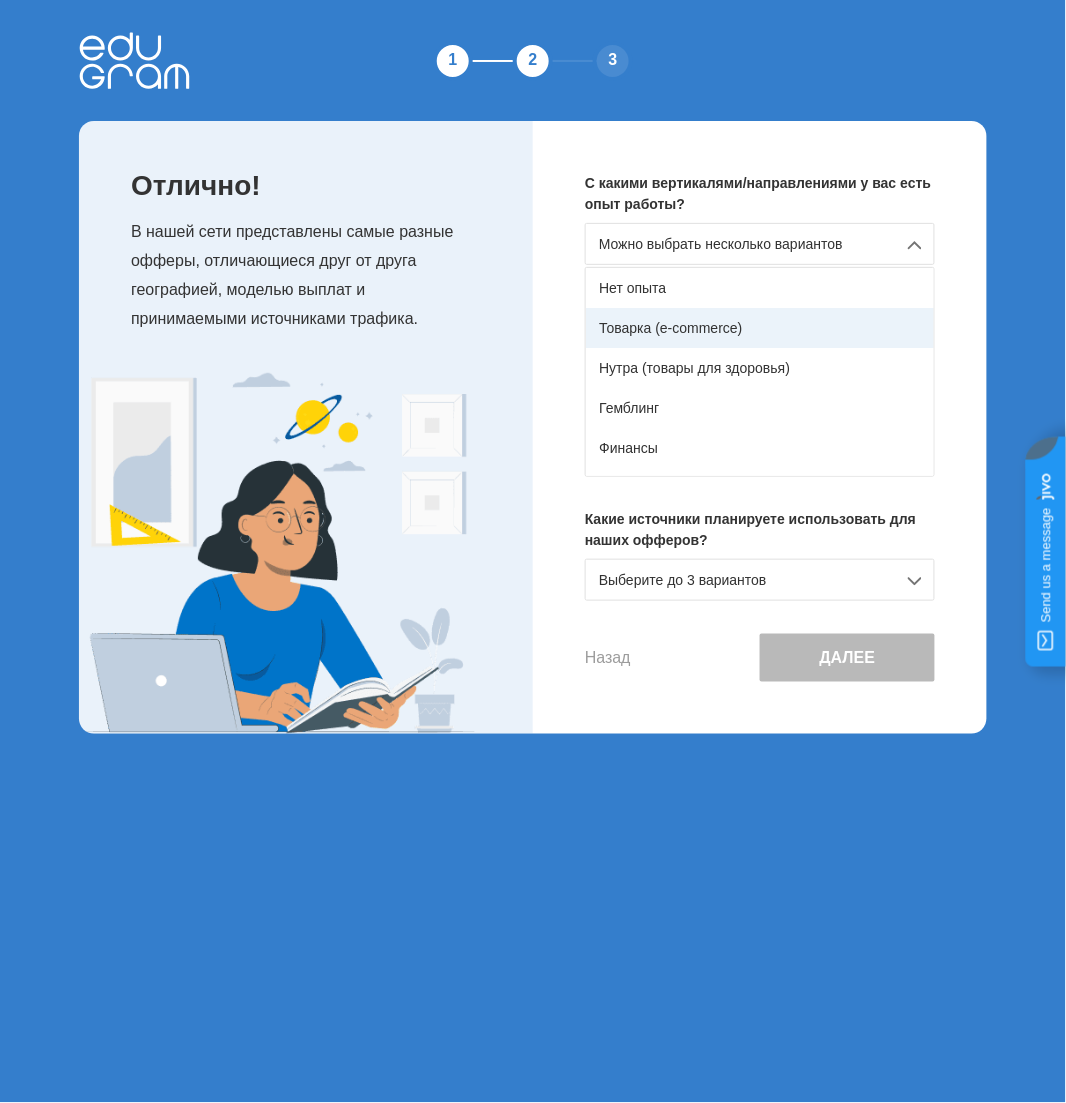 click on "Товарка (e-commerce)" at bounding box center (760, 328) 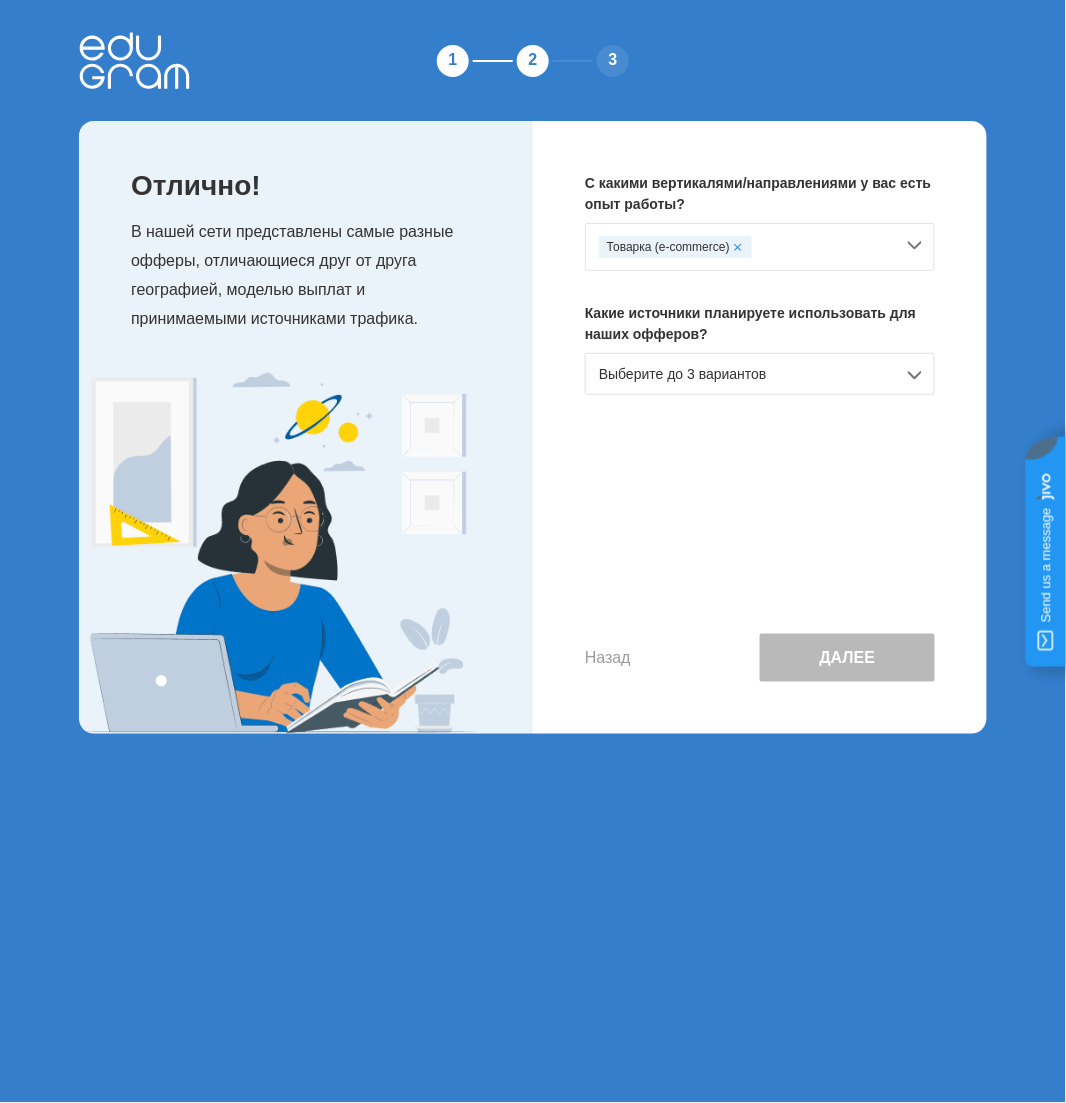 click on "Выберите до 3 вариантов" at bounding box center [760, 374] 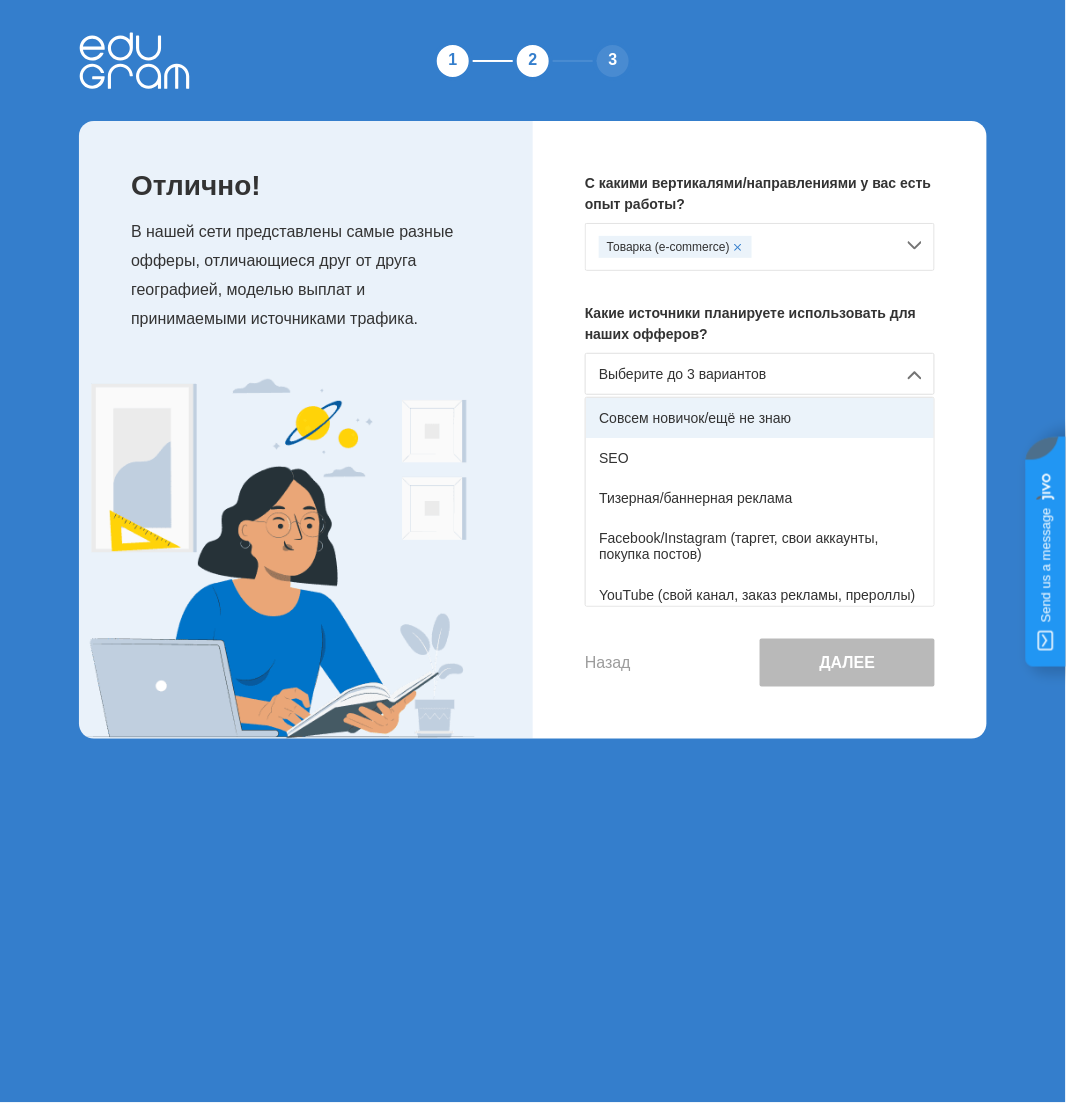 click on "Совсем новичок/ещё не знаю" at bounding box center (760, 418) 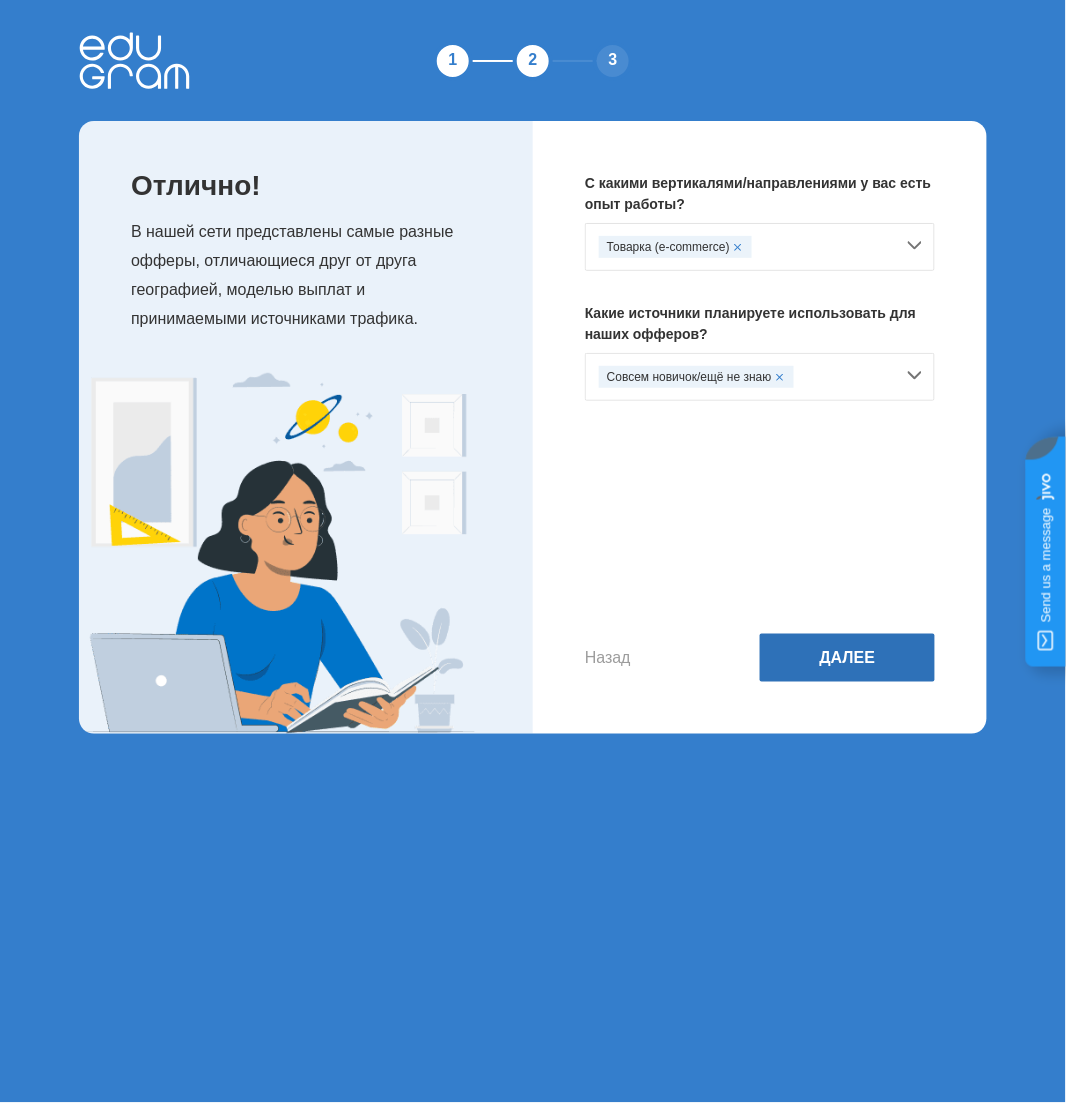 click on "Далее" at bounding box center (847, 658) 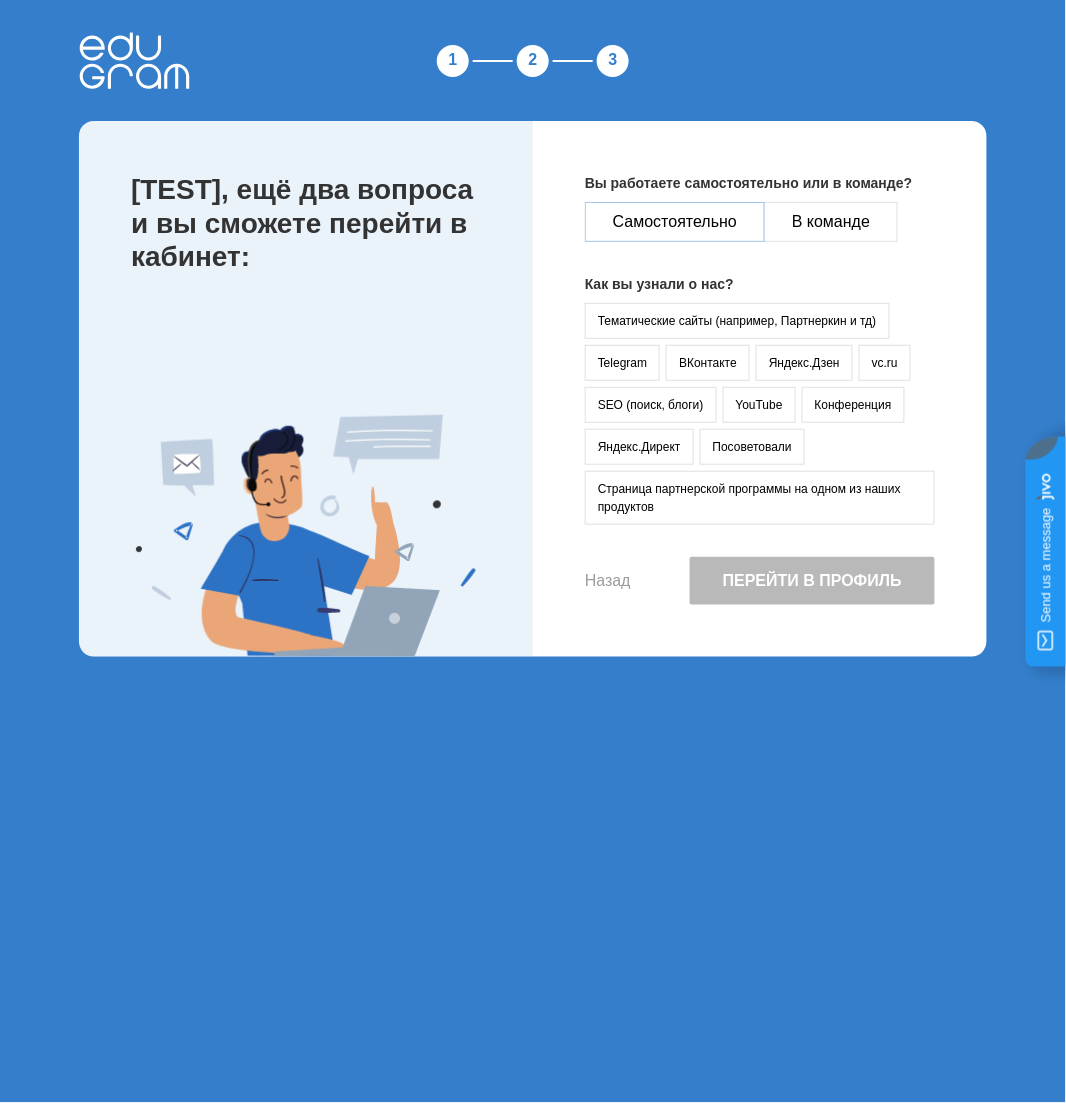 click on "Самостоятельно" at bounding box center (675, 222) 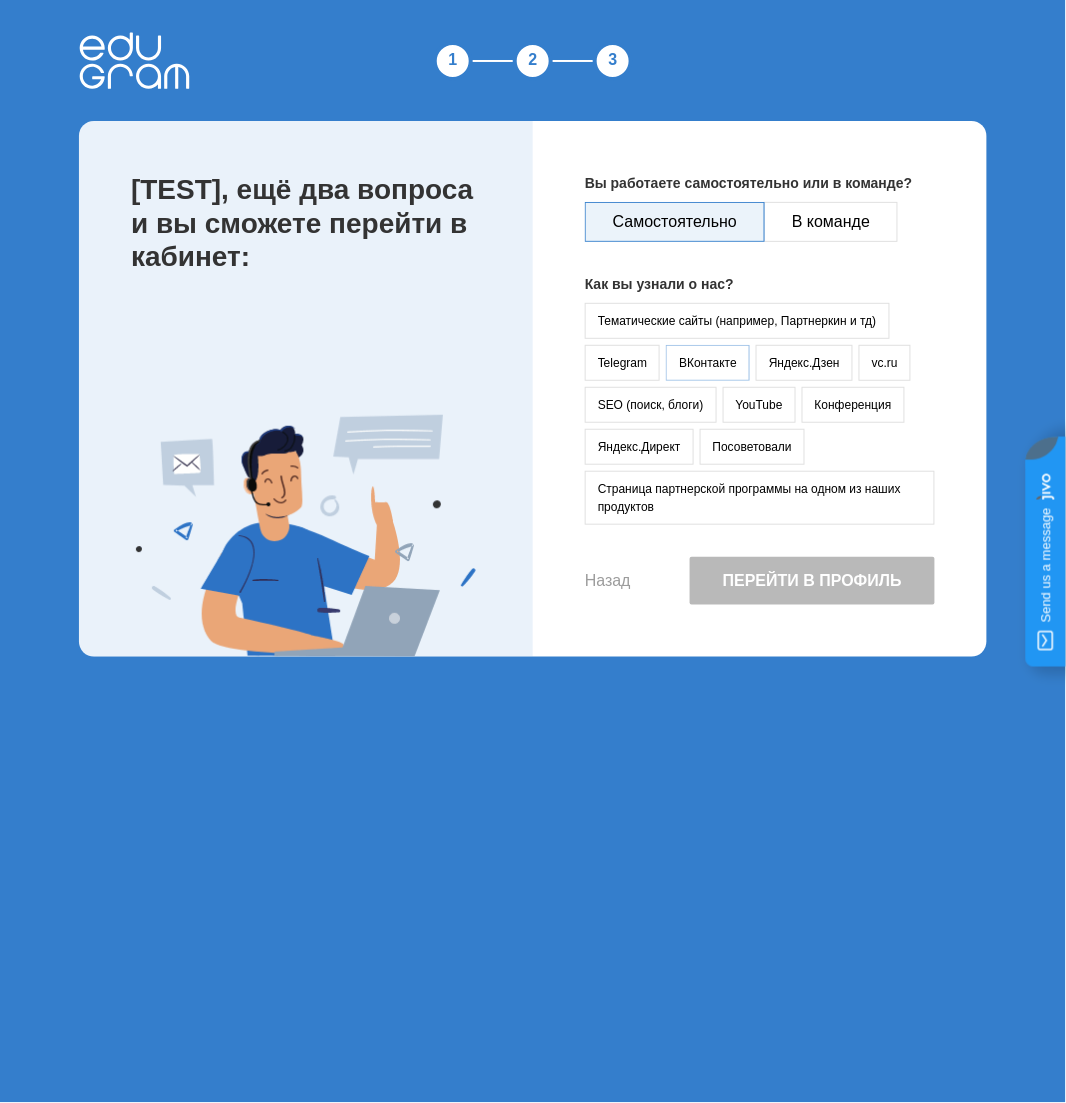 click on "ВКонтакте" at bounding box center [708, 363] 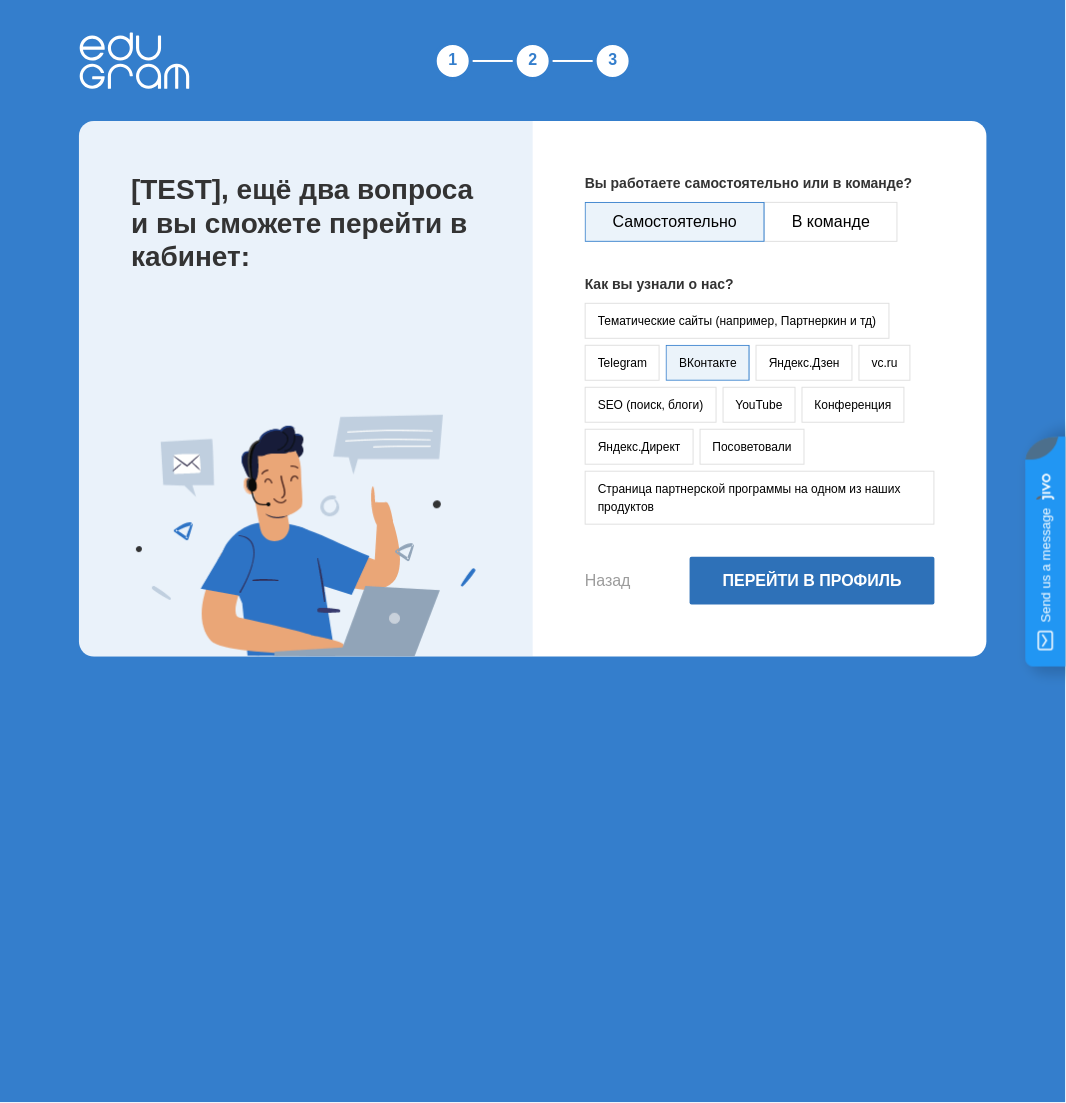 click on "Перейти в профиль" at bounding box center [812, 581] 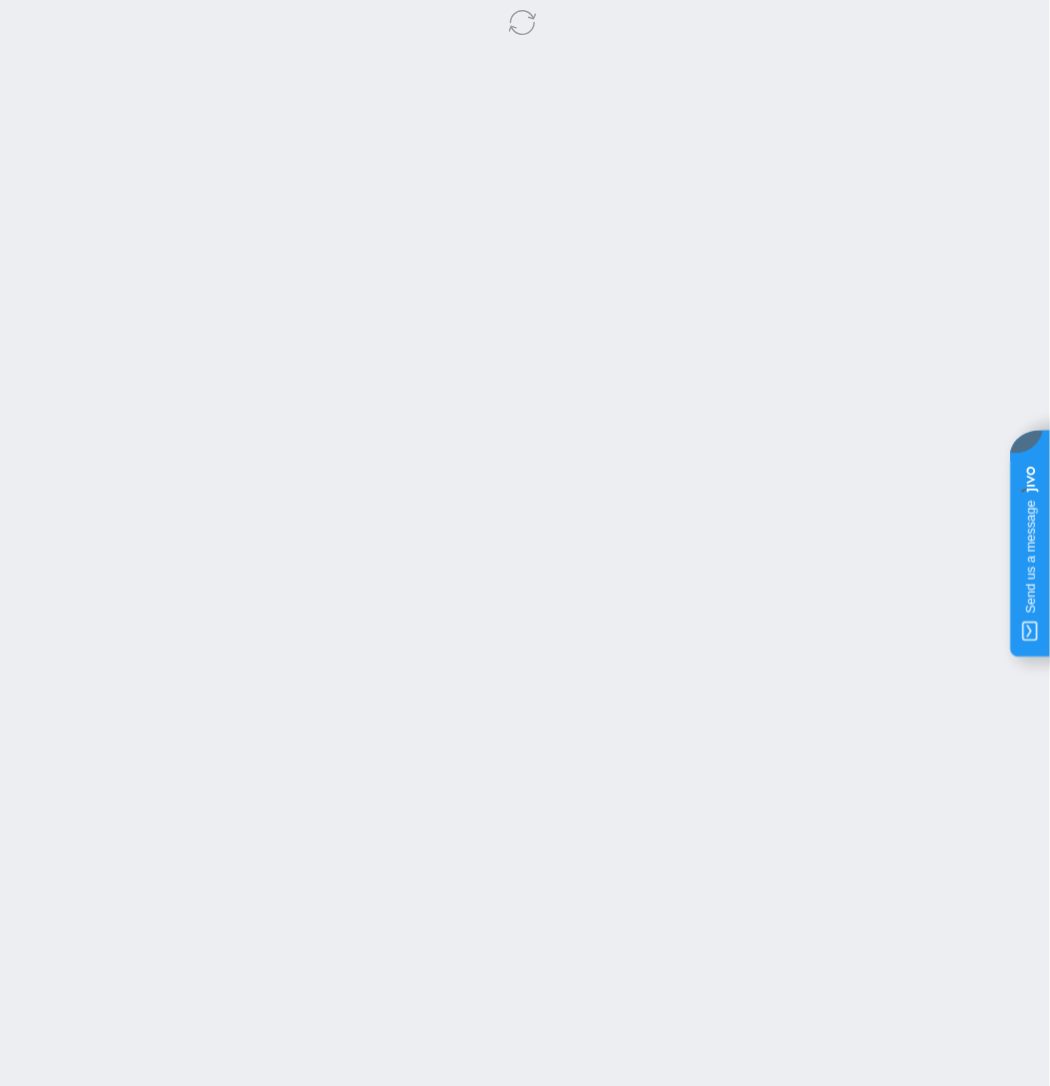 scroll, scrollTop: 0, scrollLeft: 0, axis: both 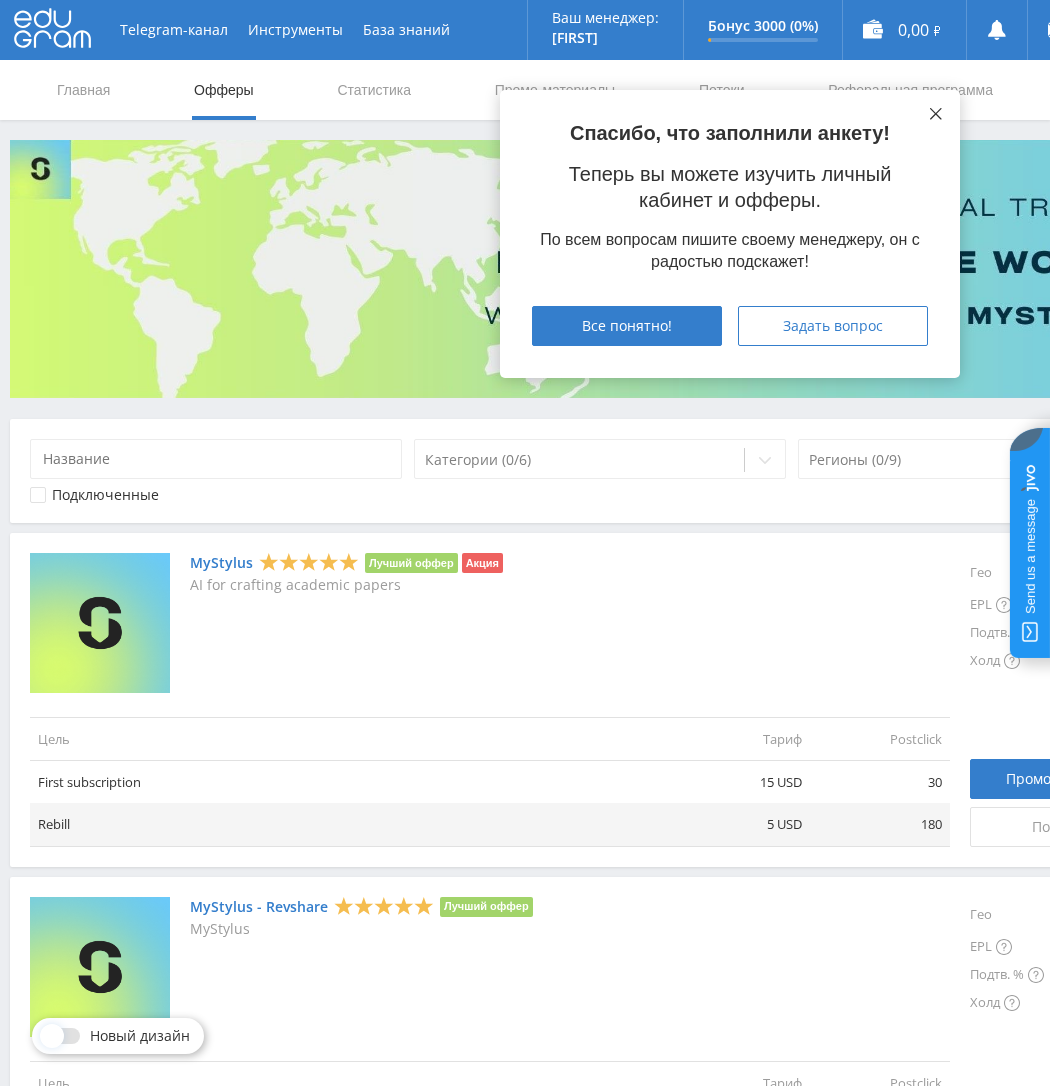 click at bounding box center [936, 114] 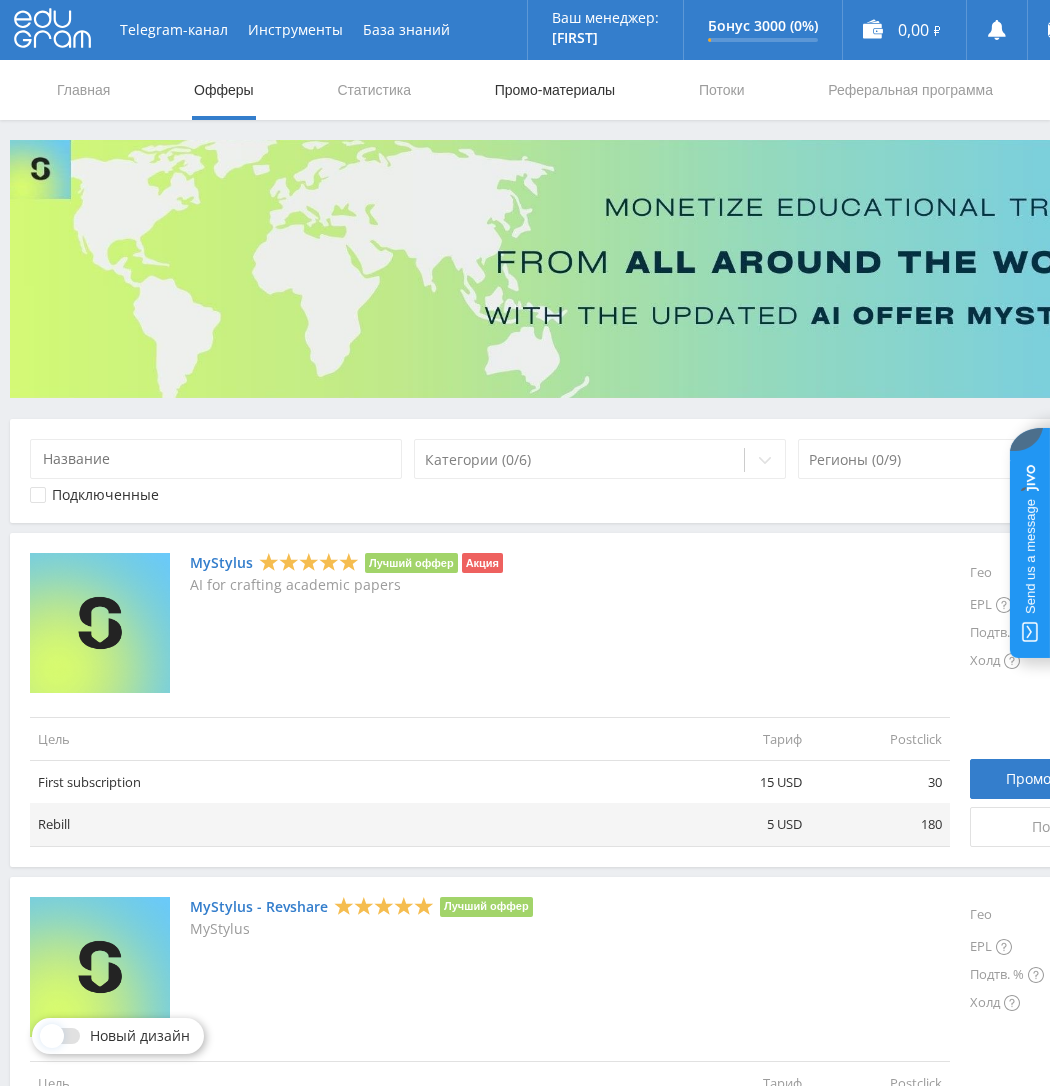 click on "Промо-материалы" at bounding box center [555, 90] 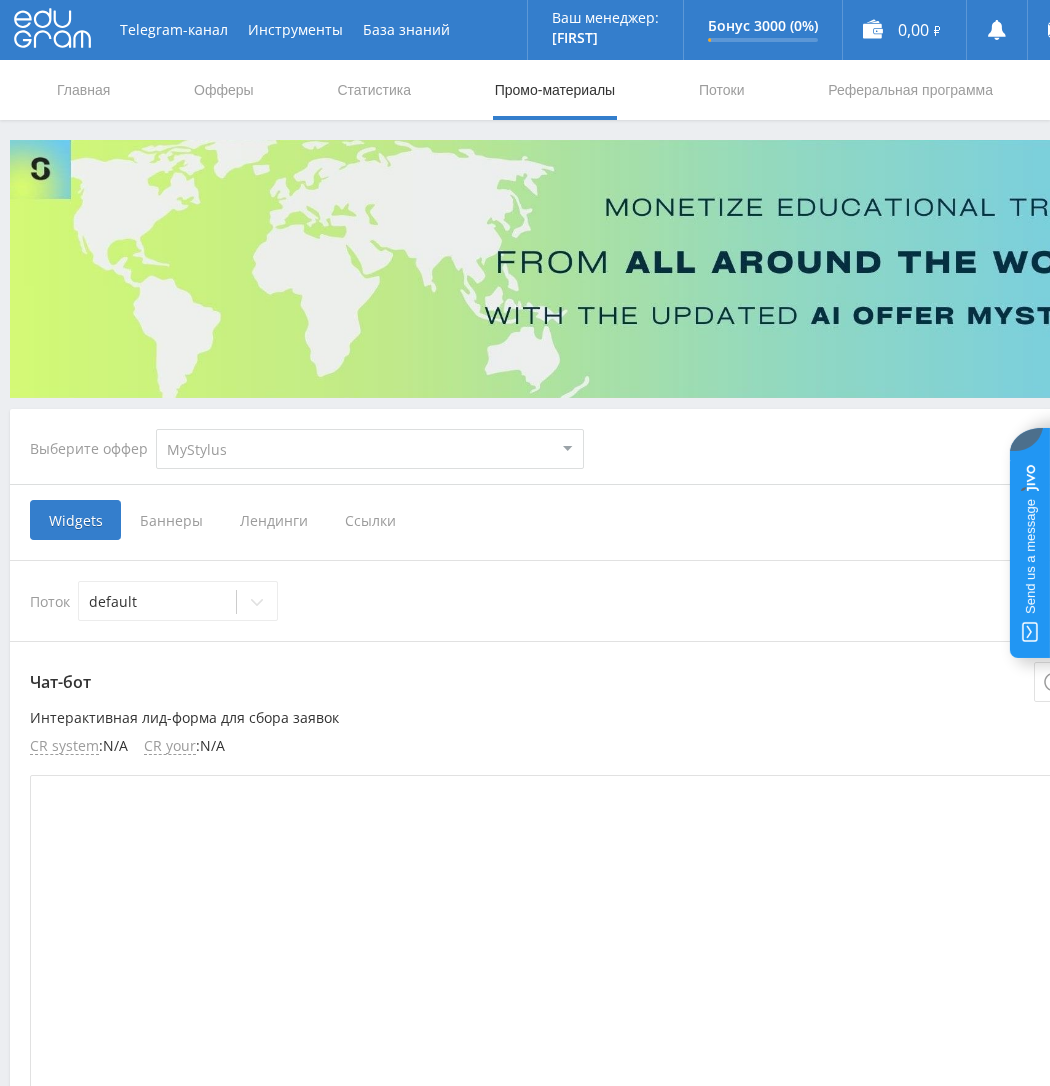 select on "376" 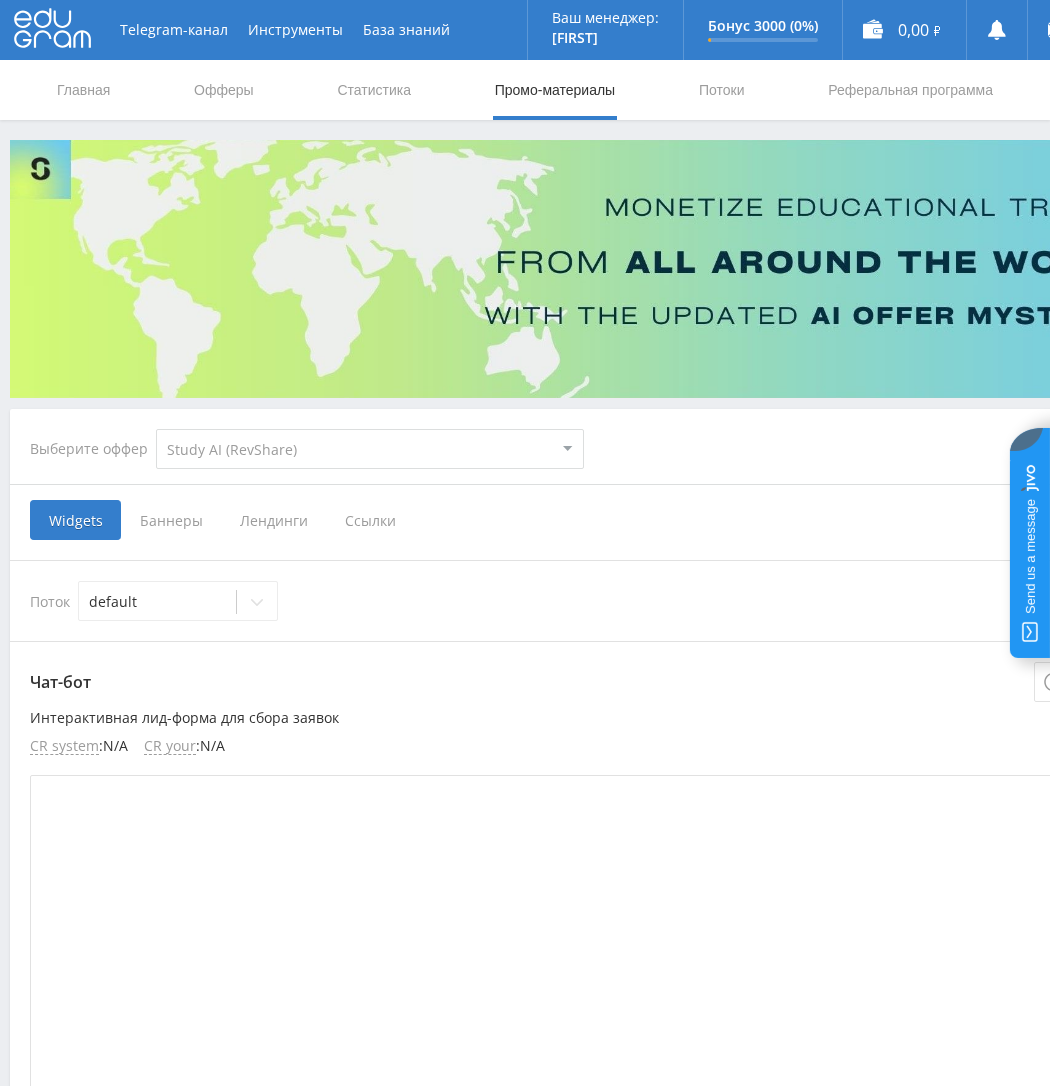 click on "MyStylus MyStylus - Revshare Кампус AI Studybay Автор24 Studybay Brazil Study AI (RevShare)" at bounding box center (370, 449) 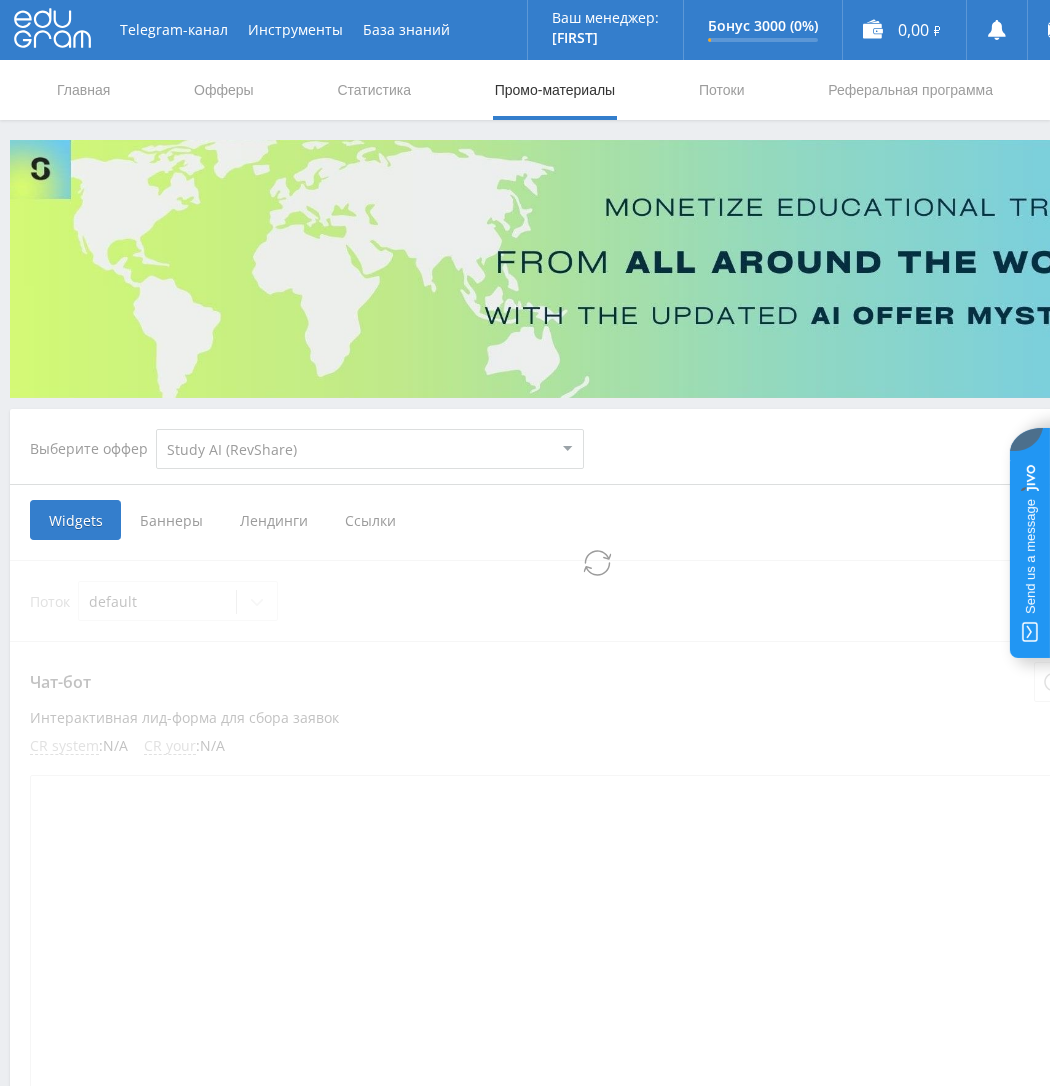 select on "376" 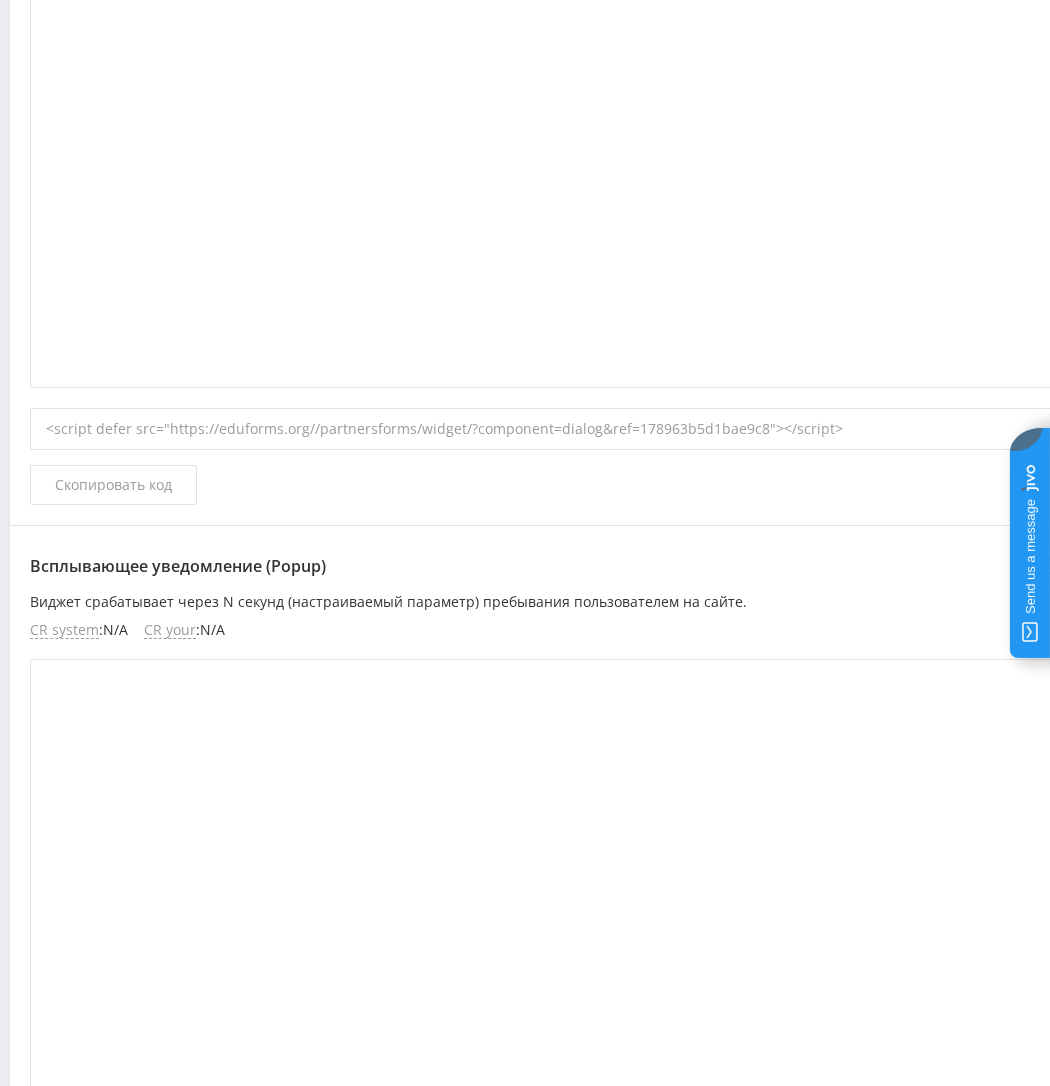 scroll, scrollTop: 1046, scrollLeft: 0, axis: vertical 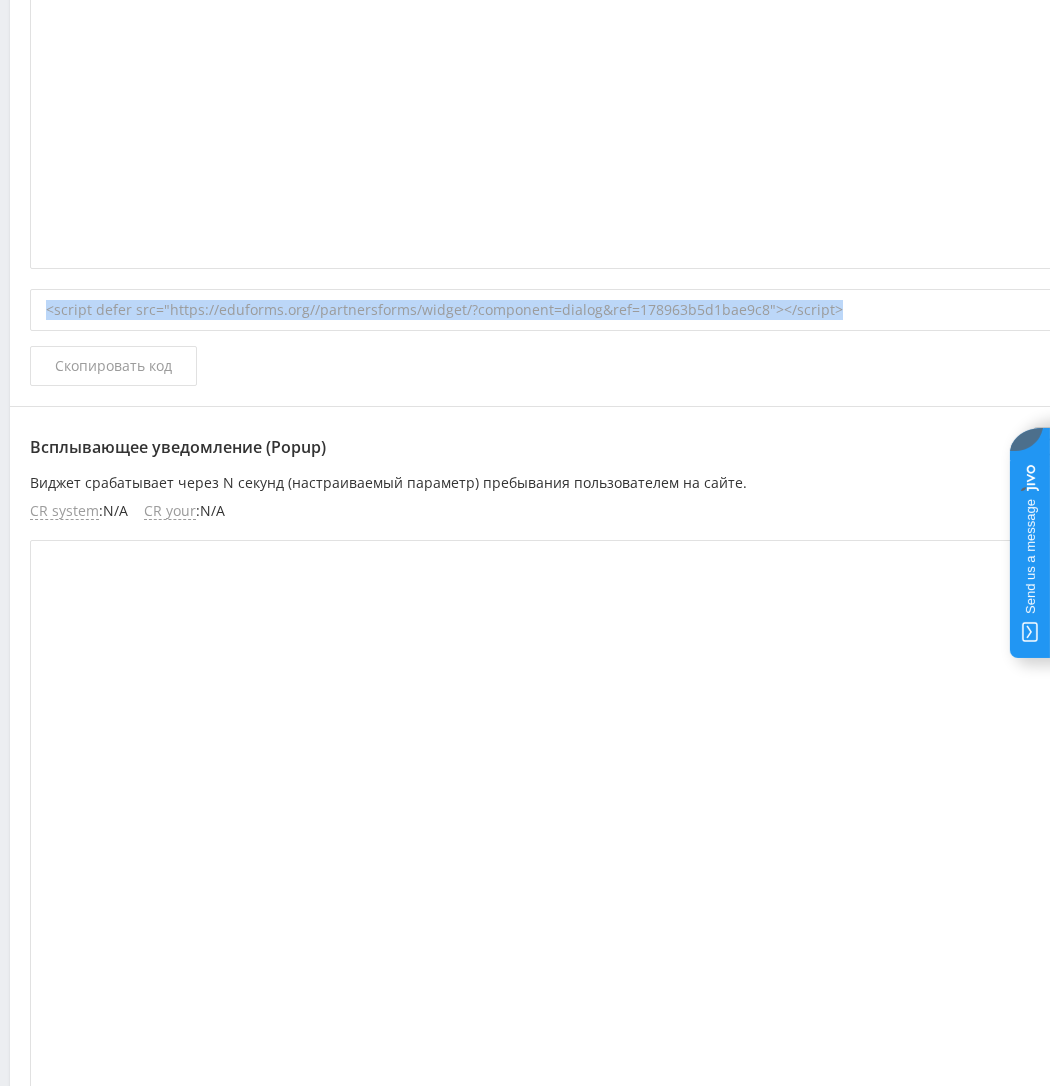 click on "<script defer src="https://eduforms.org//partnersforms/widget/?component=dialog&ref=178963b5d1bae9c8"></script>" at bounding box center (600, 310) 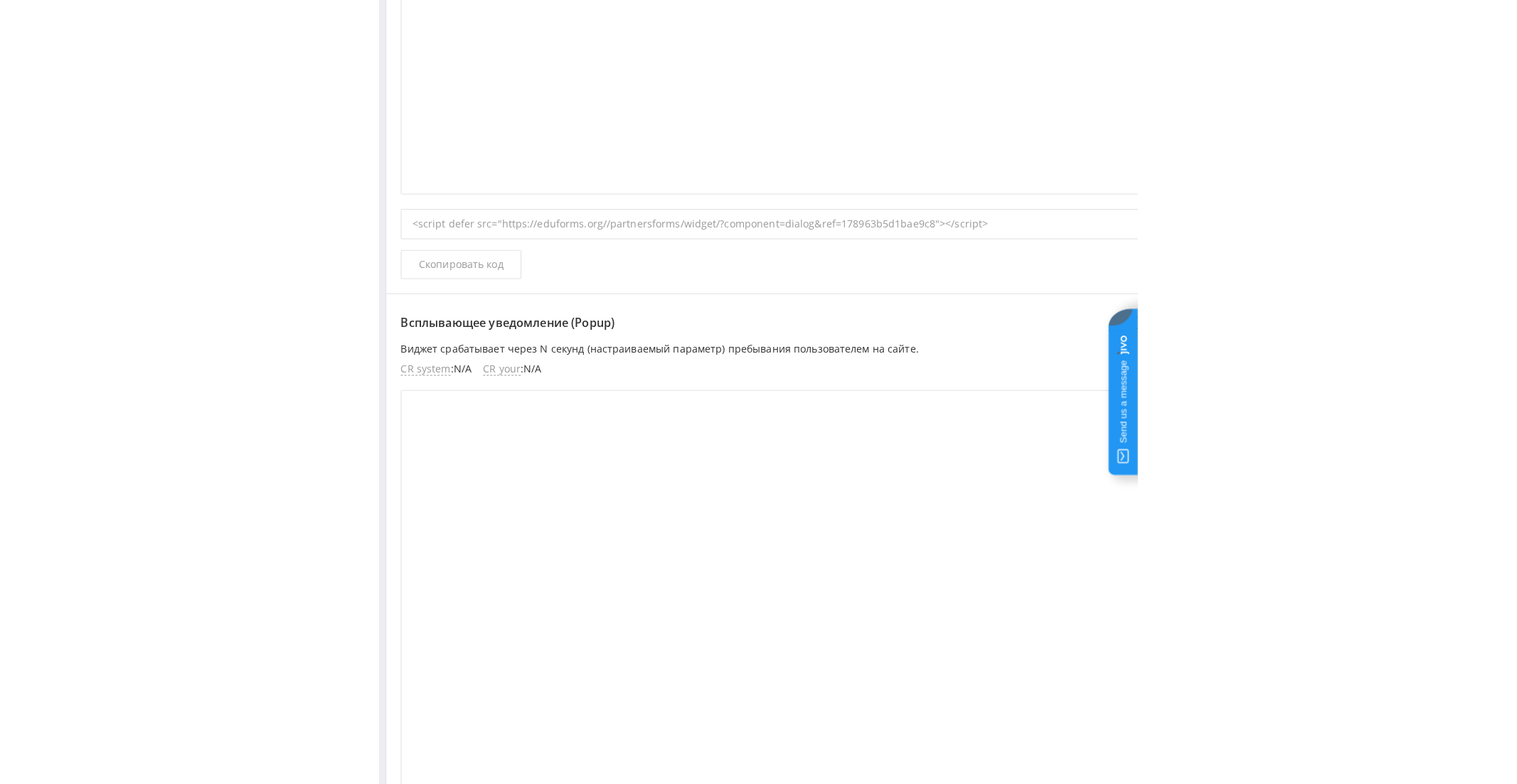 scroll, scrollTop: 0, scrollLeft: 0, axis: both 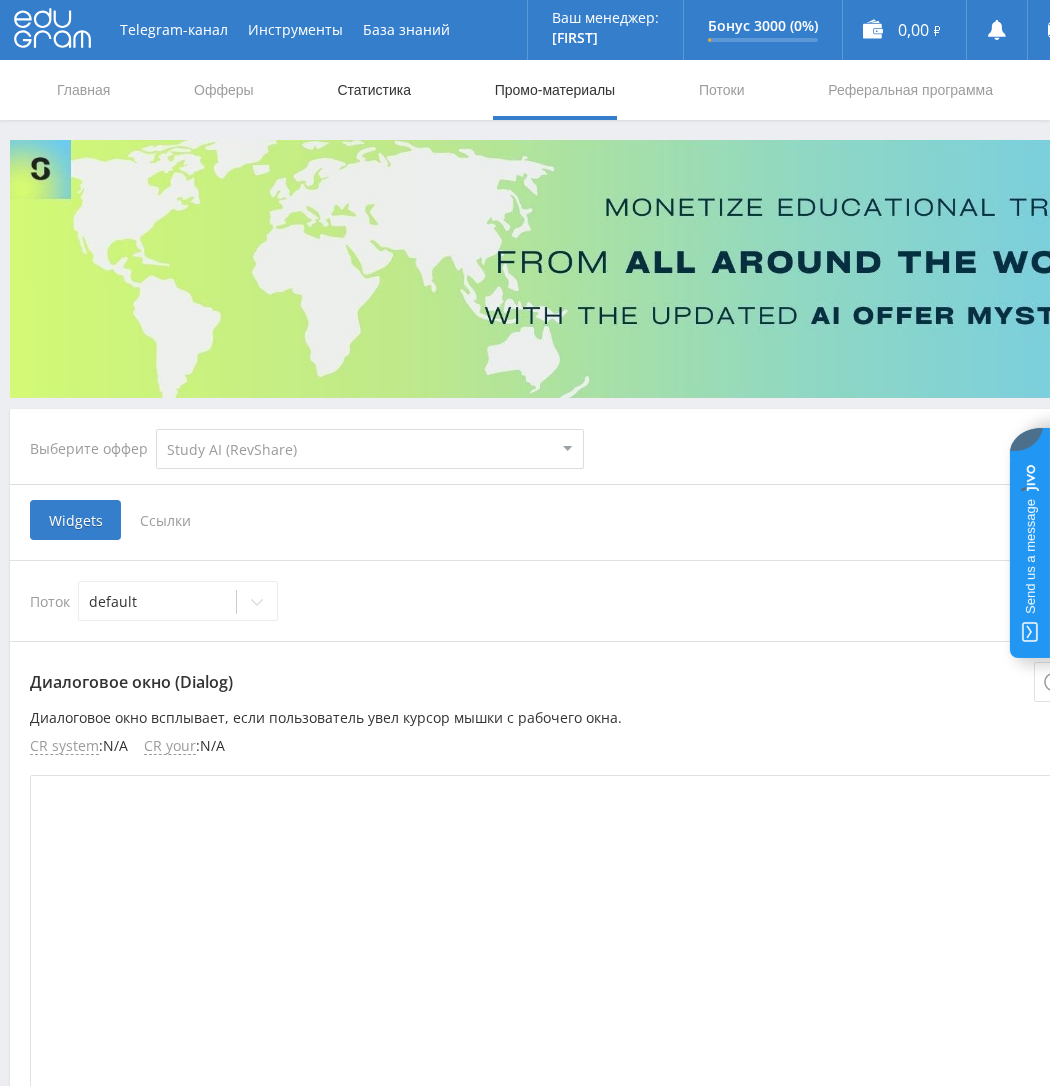 click on "Статистика" at bounding box center (374, 90) 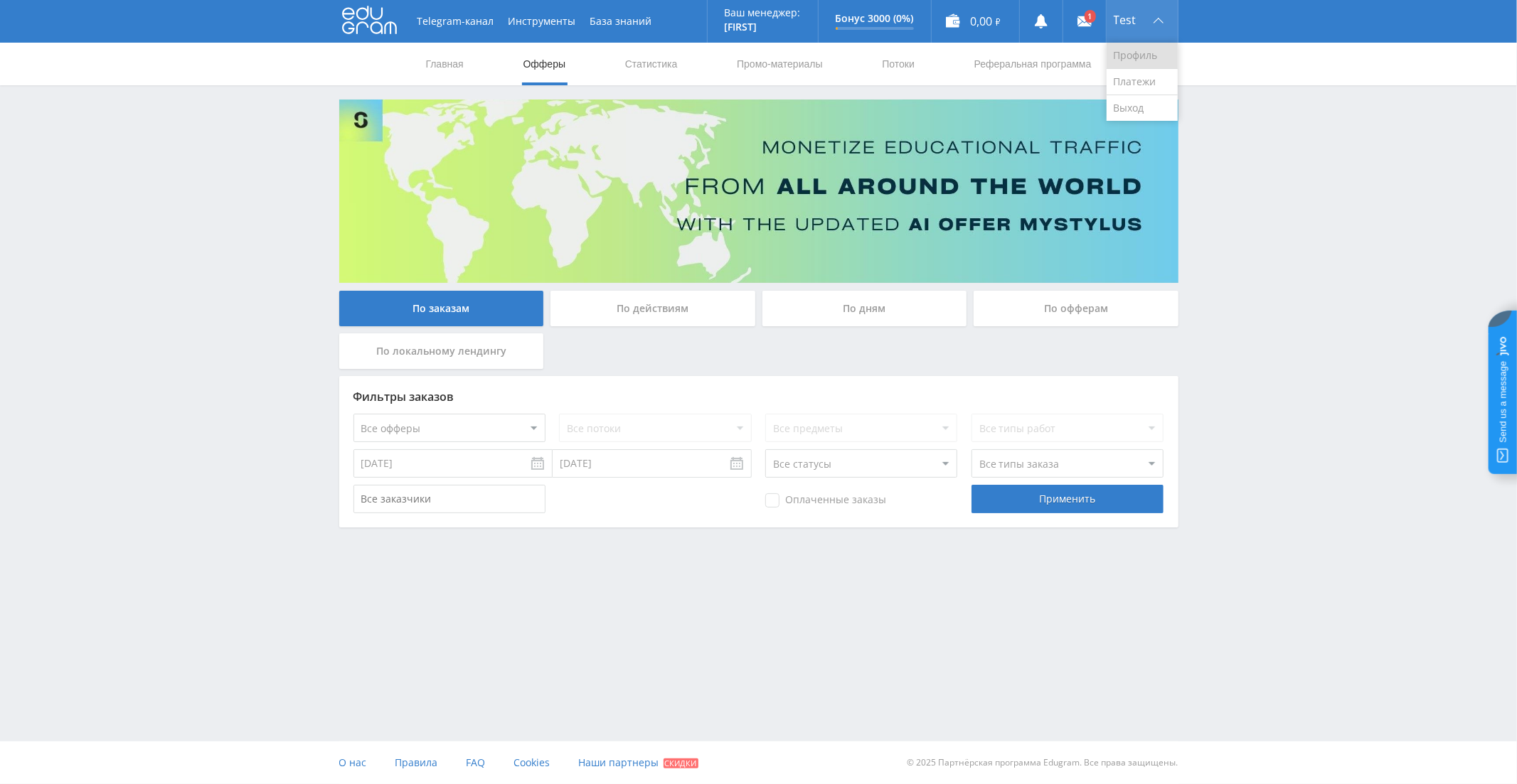click on "Профиль" at bounding box center (1142, 55) 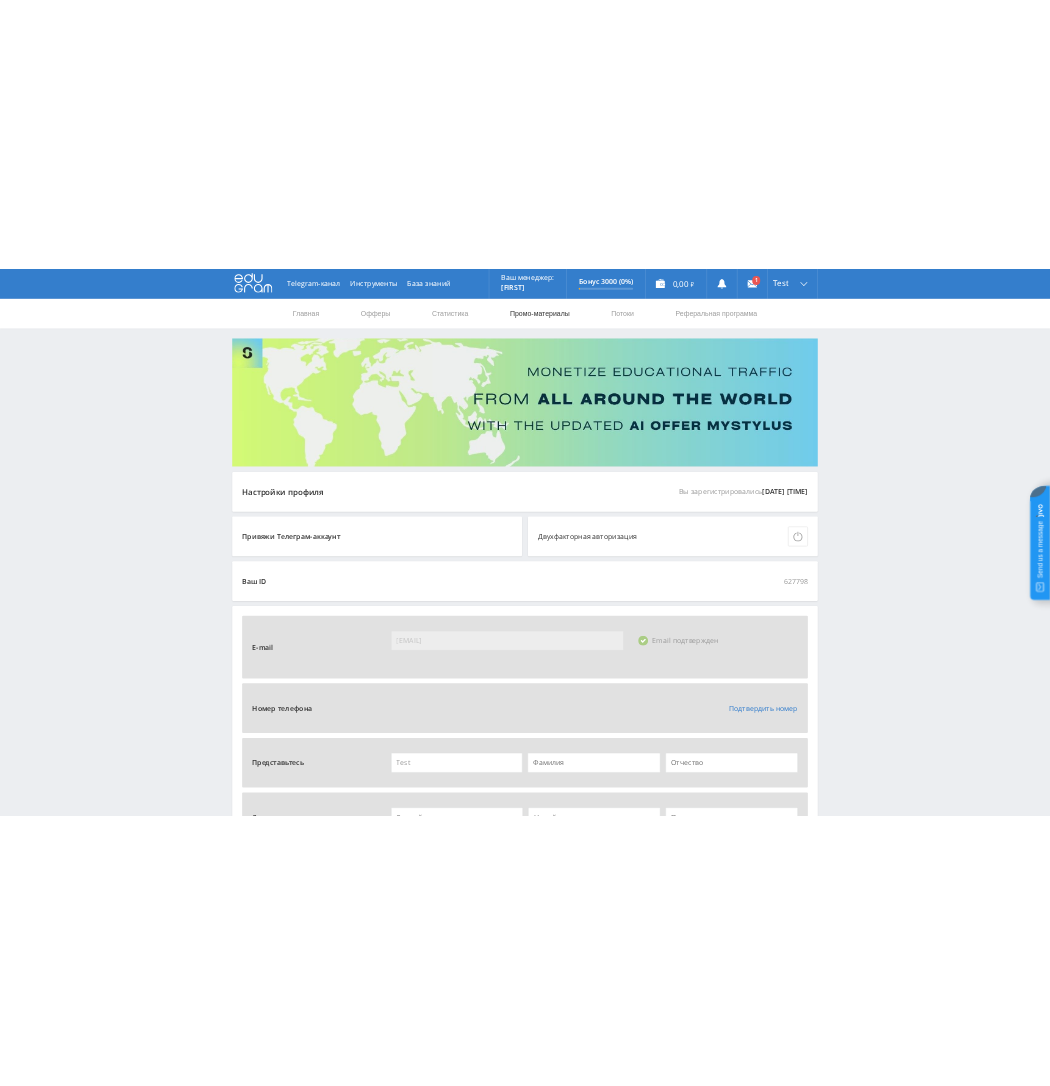 scroll, scrollTop: 0, scrollLeft: 0, axis: both 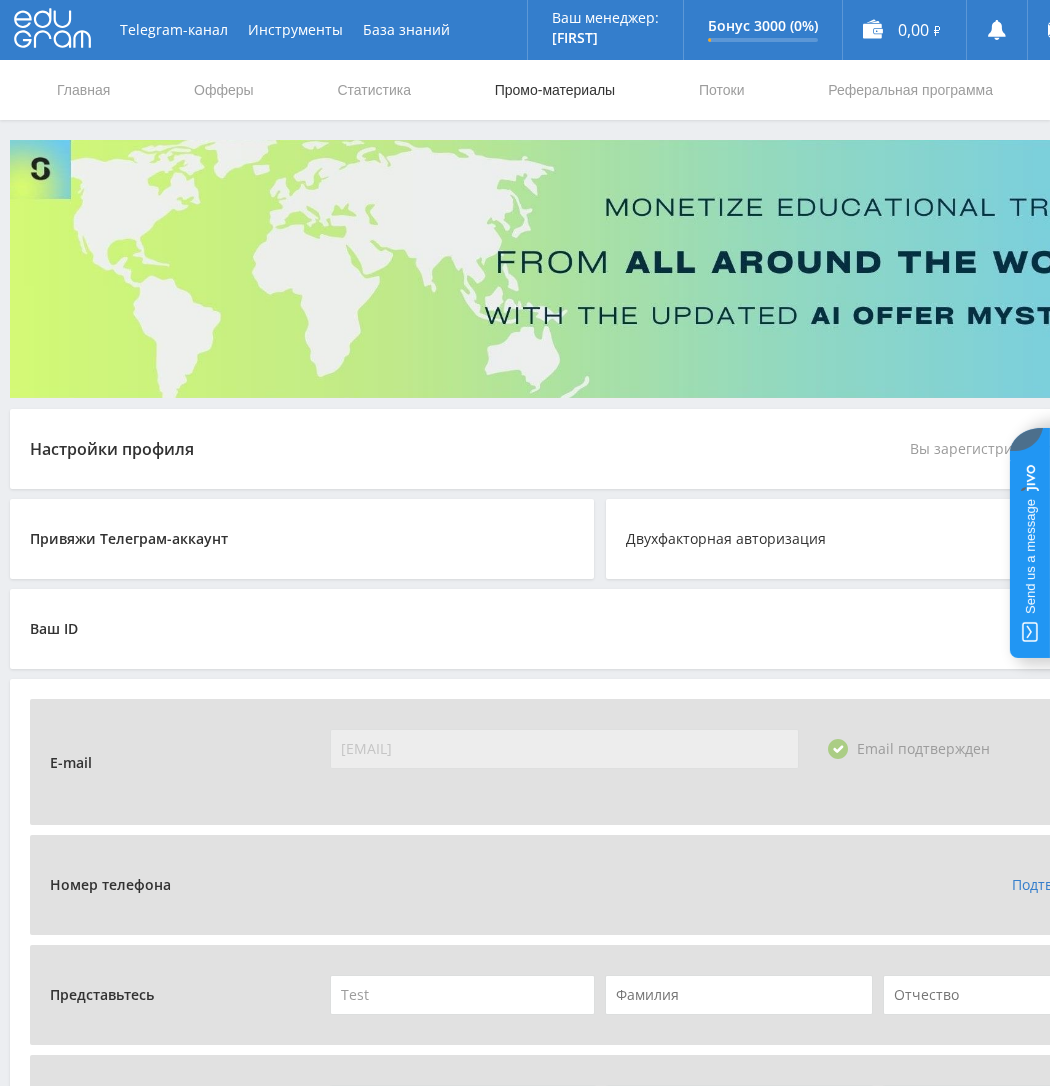 click on "Промо-материалы" at bounding box center [555, 90] 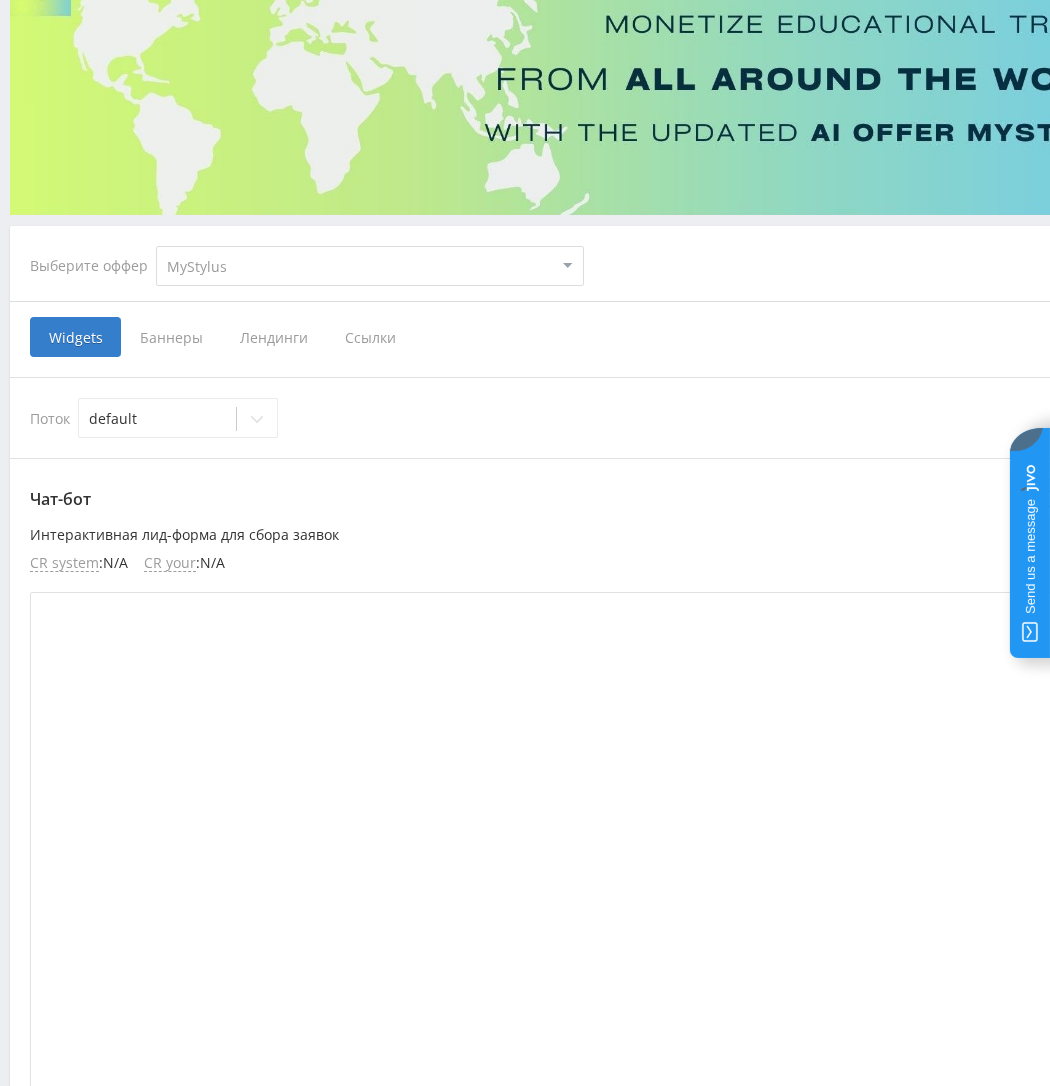 scroll, scrollTop: 191, scrollLeft: 0, axis: vertical 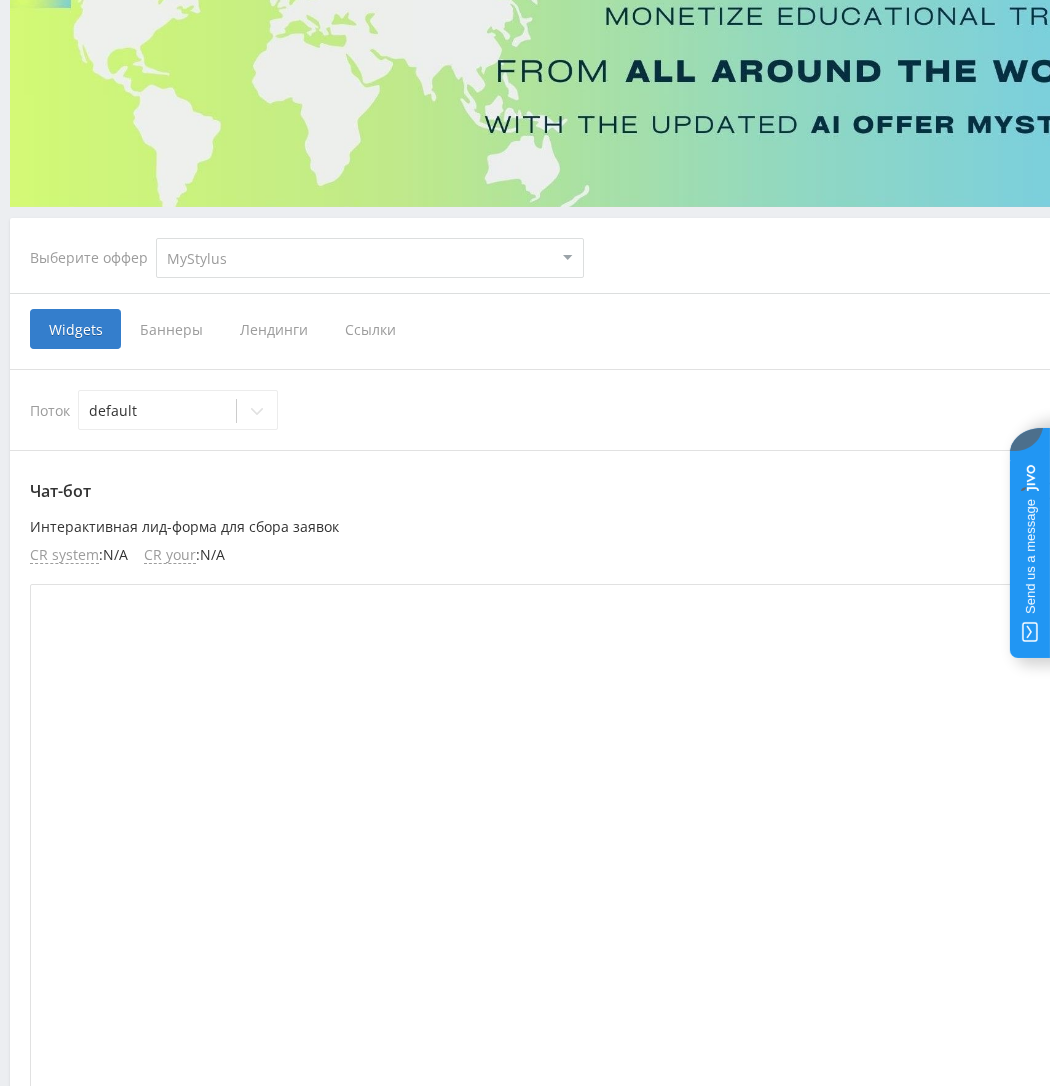 select on "2" 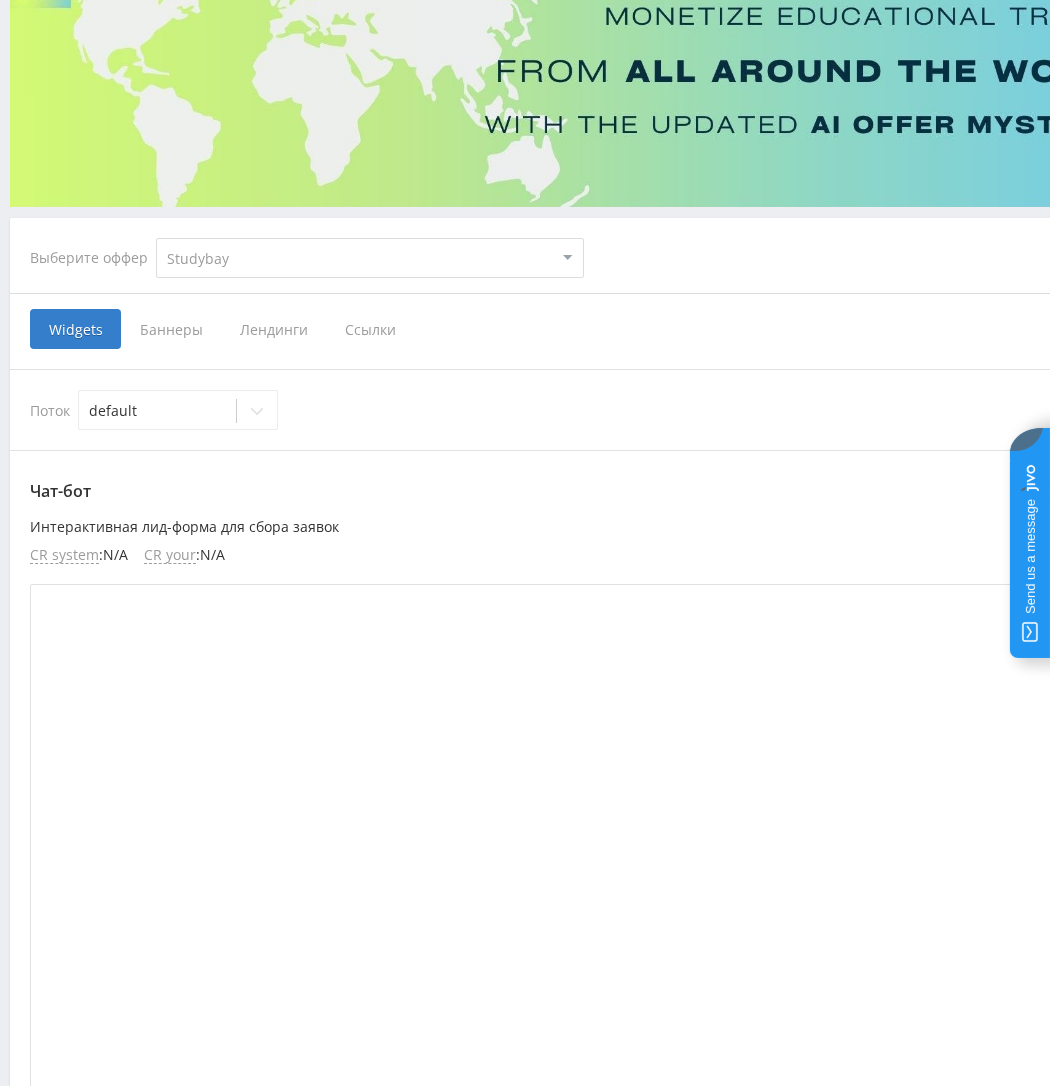 click on "MyStylus MyStylus - Revshare Кампус AI Studybay Автор24 Studybay Brazil Study AI (RevShare)" at bounding box center (370, 258) 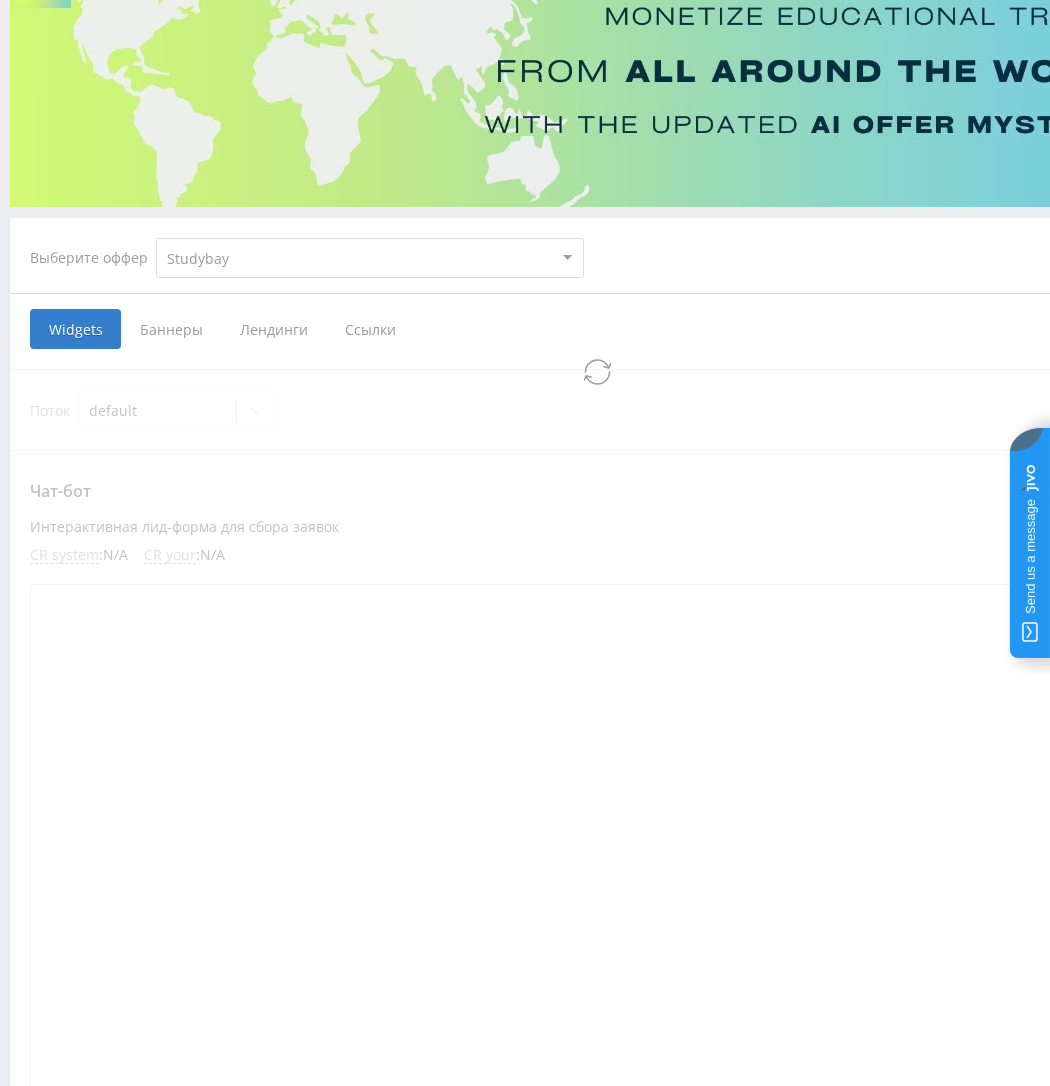 select on "2" 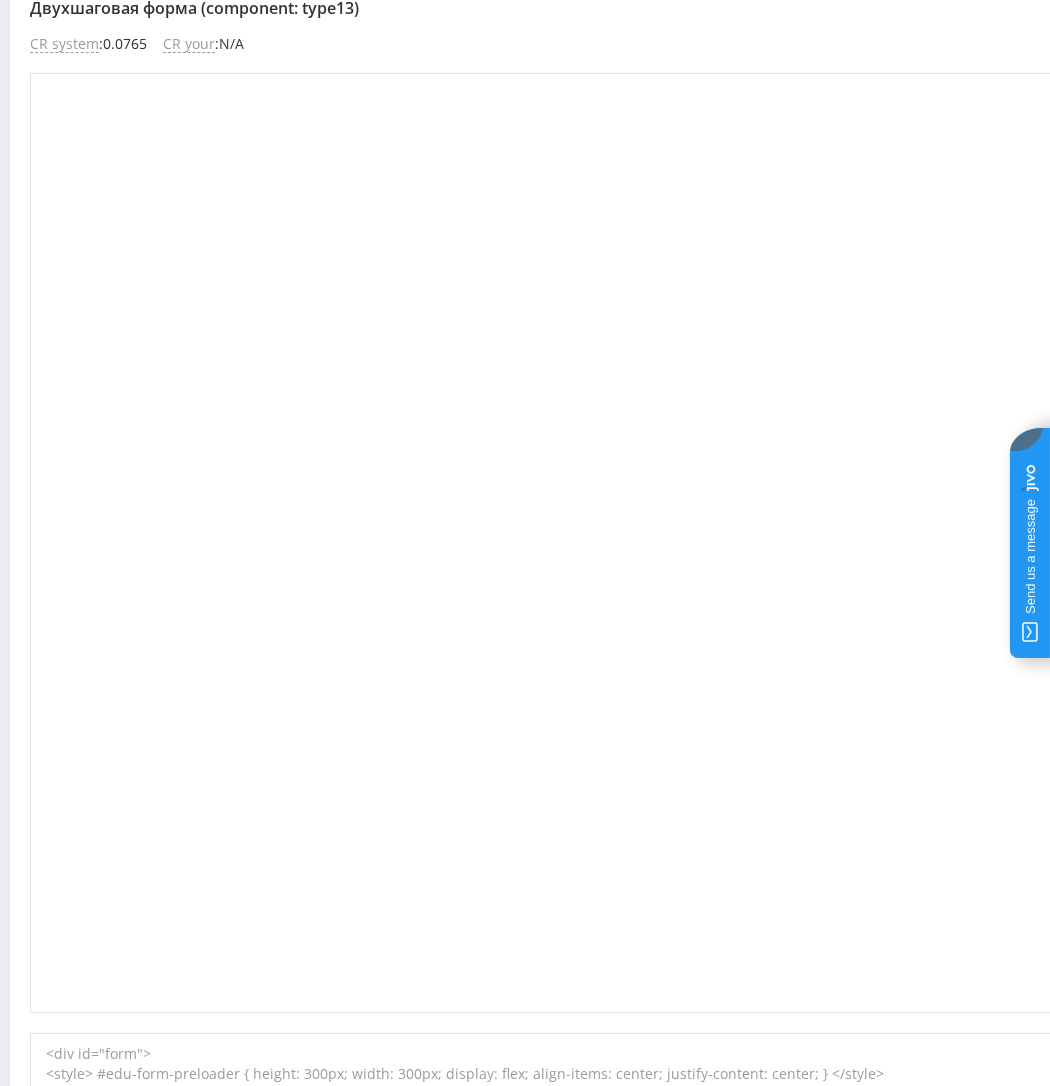 scroll, scrollTop: 55, scrollLeft: 0, axis: vertical 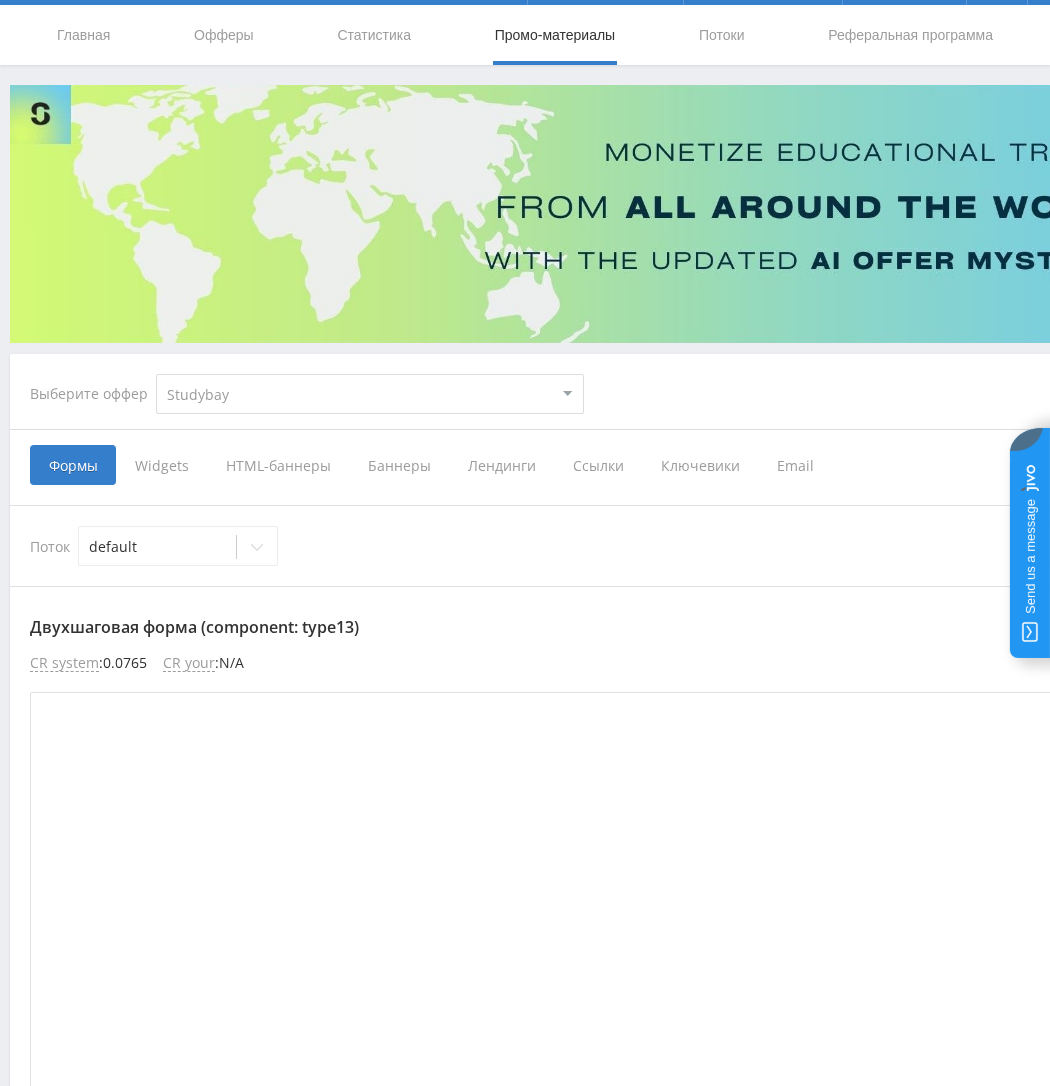 click on "Widgets" at bounding box center (161, 465) 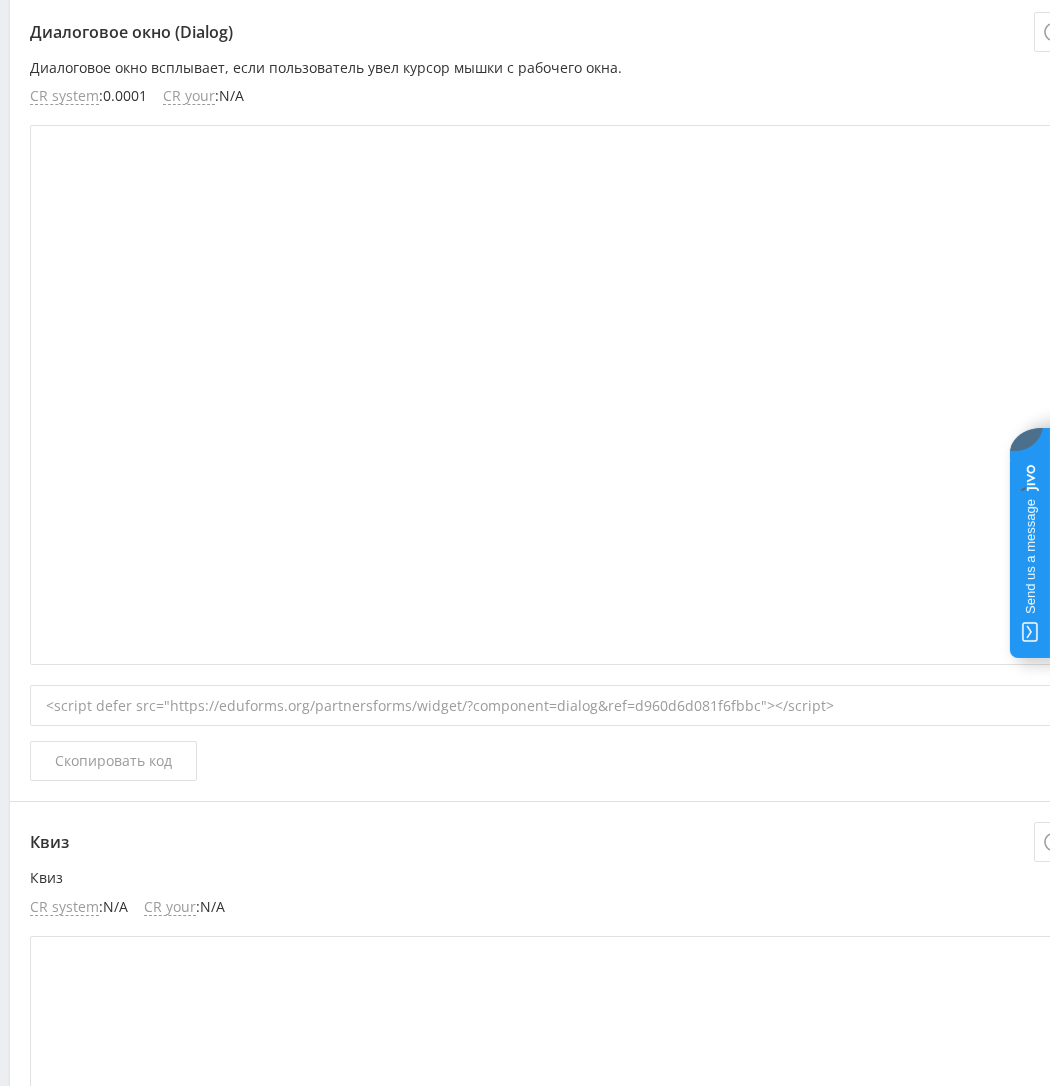 scroll, scrollTop: 1764, scrollLeft: 0, axis: vertical 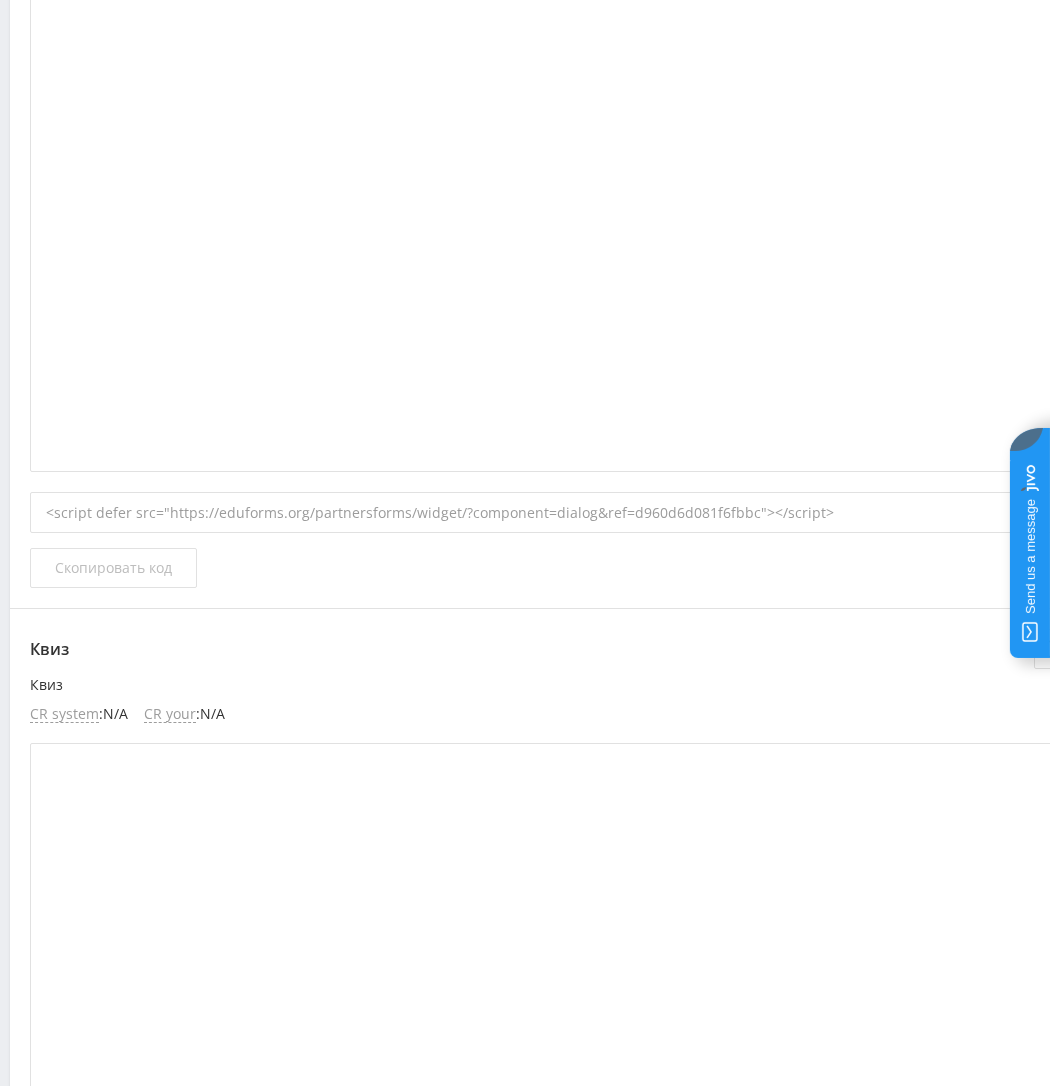 click on "Скопировать код" at bounding box center [113, 568] 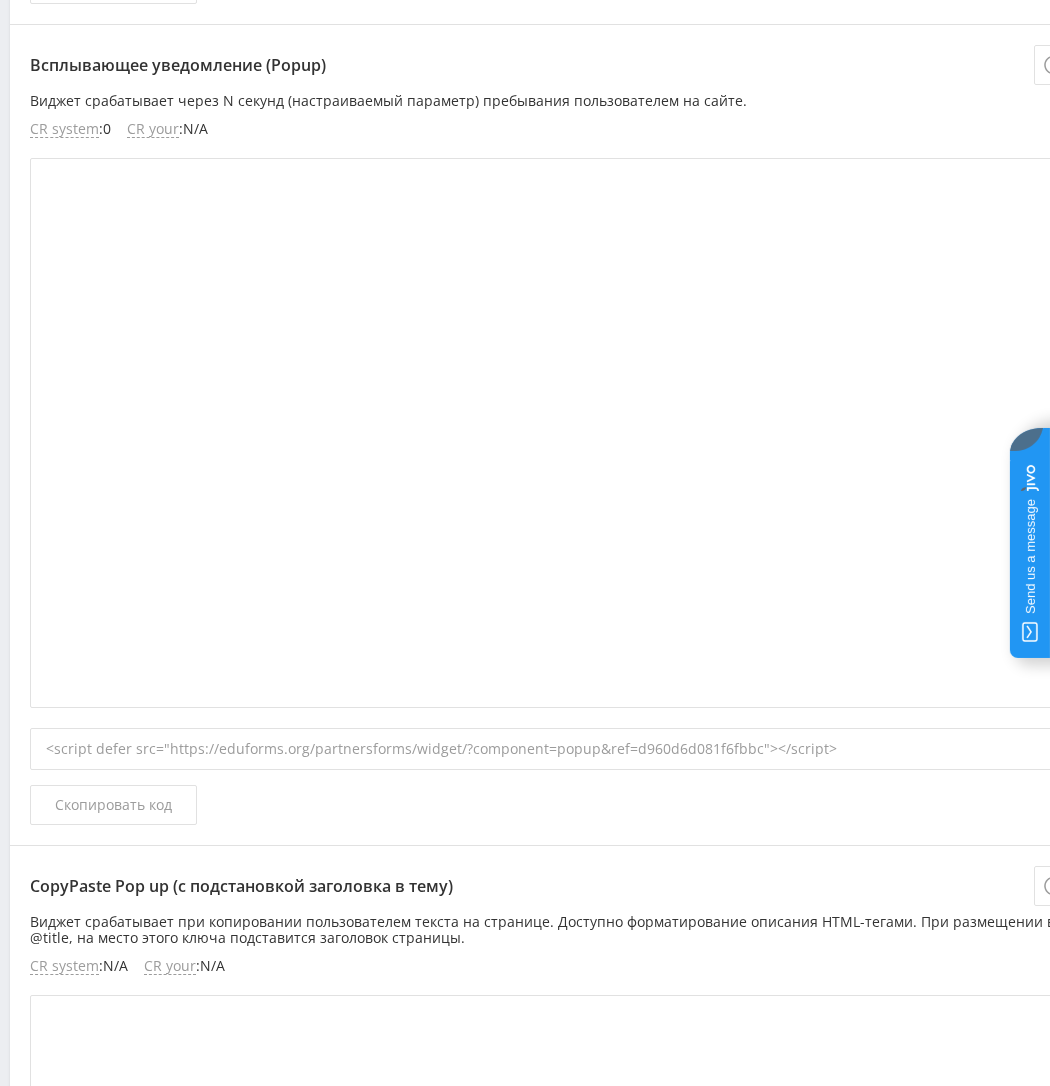 scroll, scrollTop: 3217, scrollLeft: 0, axis: vertical 